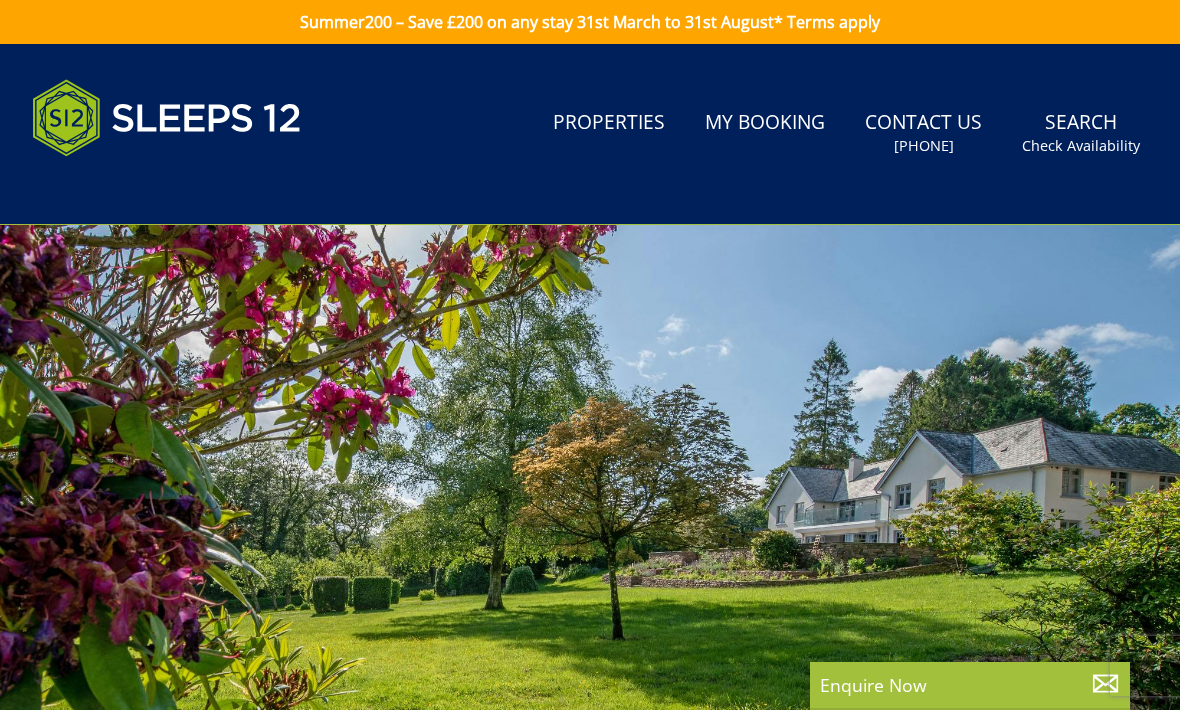 scroll, scrollTop: 0, scrollLeft: 0, axis: both 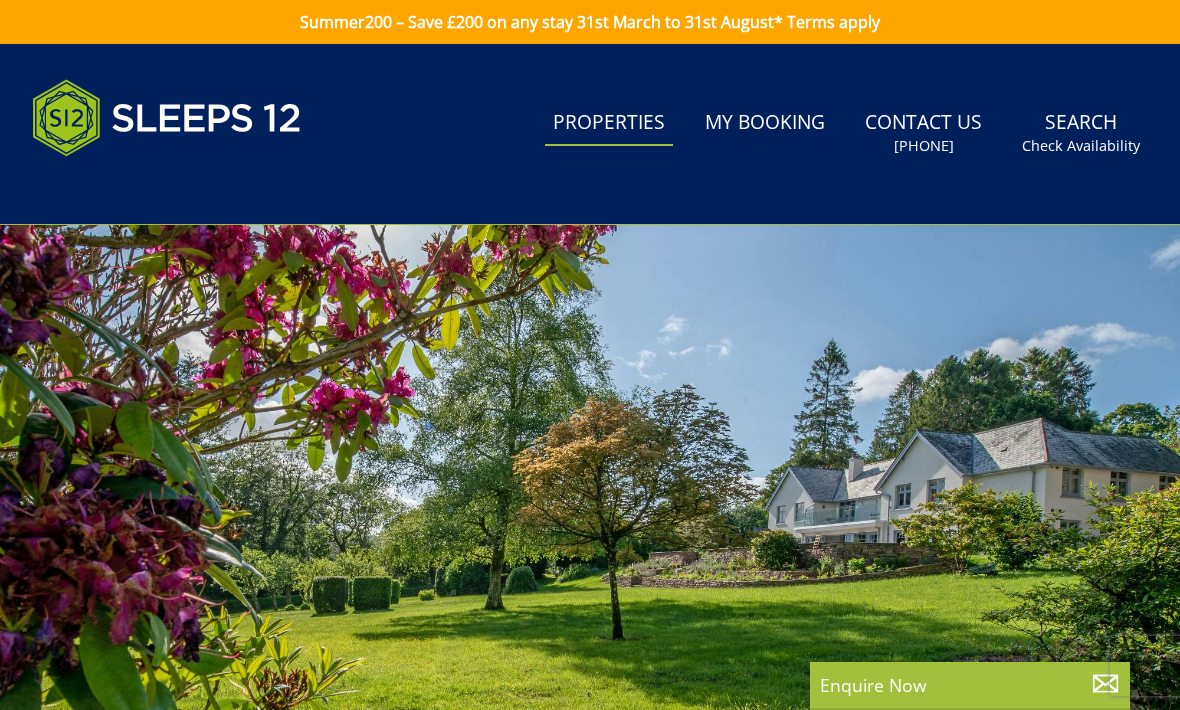 click on "Properties" at bounding box center (609, 123) 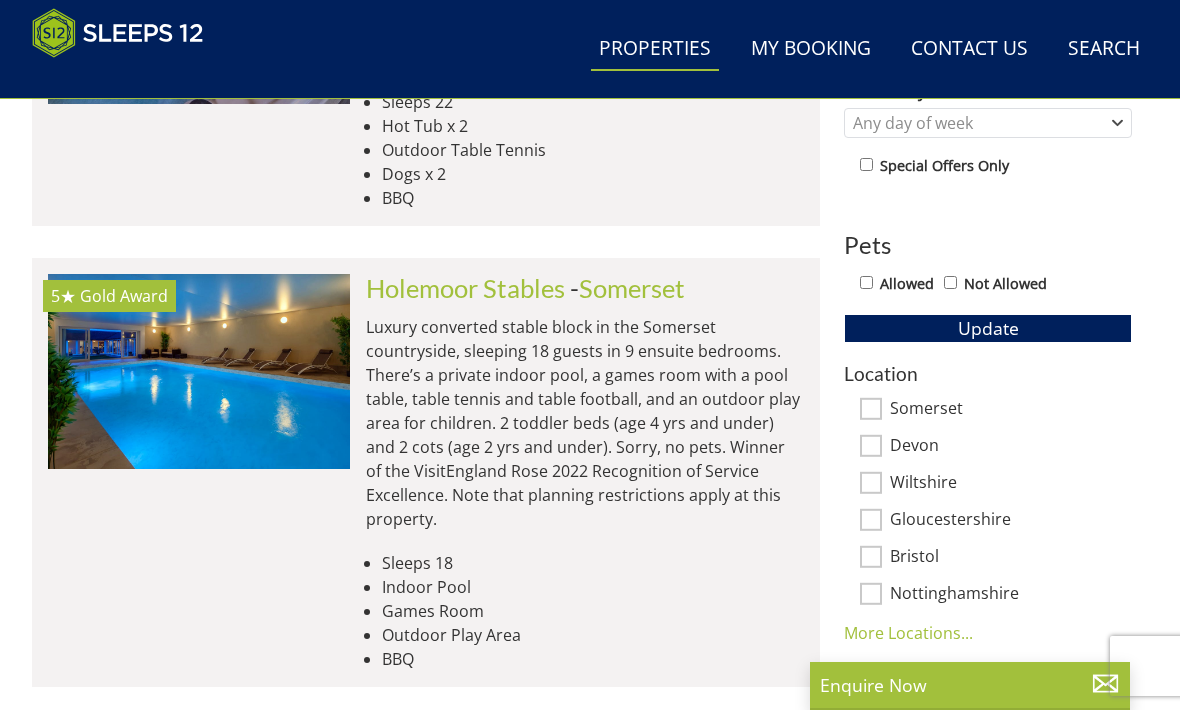 scroll, scrollTop: 1010, scrollLeft: 0, axis: vertical 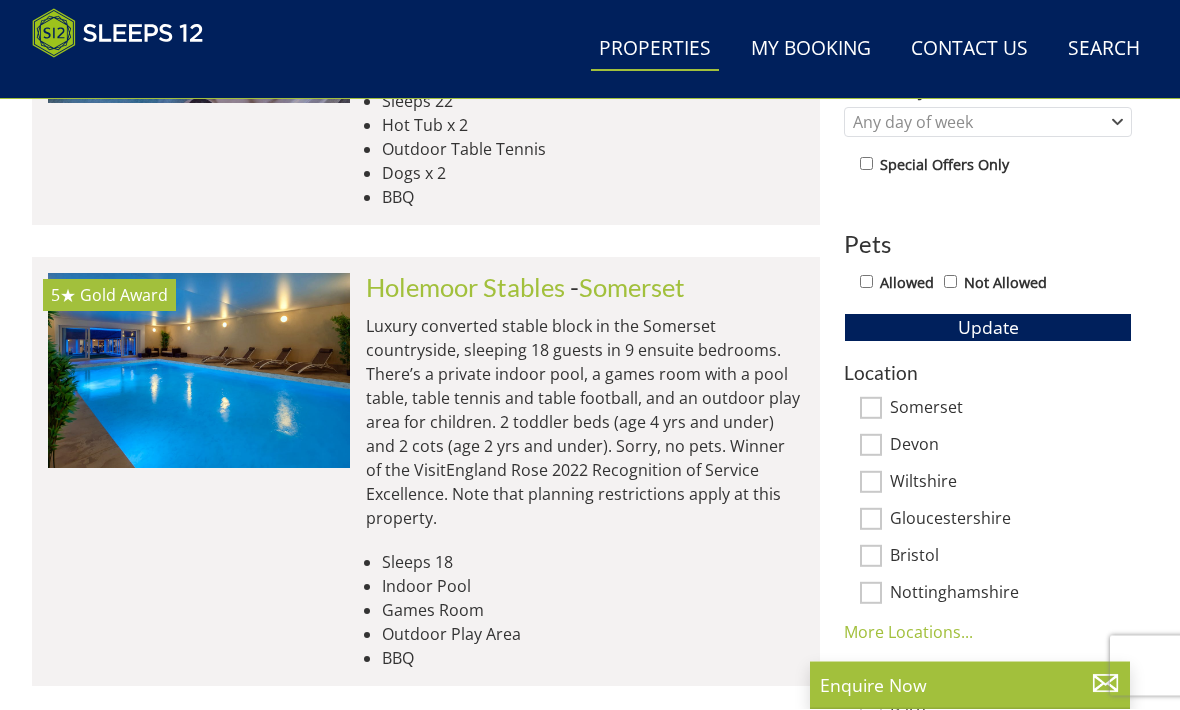 click on "Somerset" at bounding box center (871, 409) 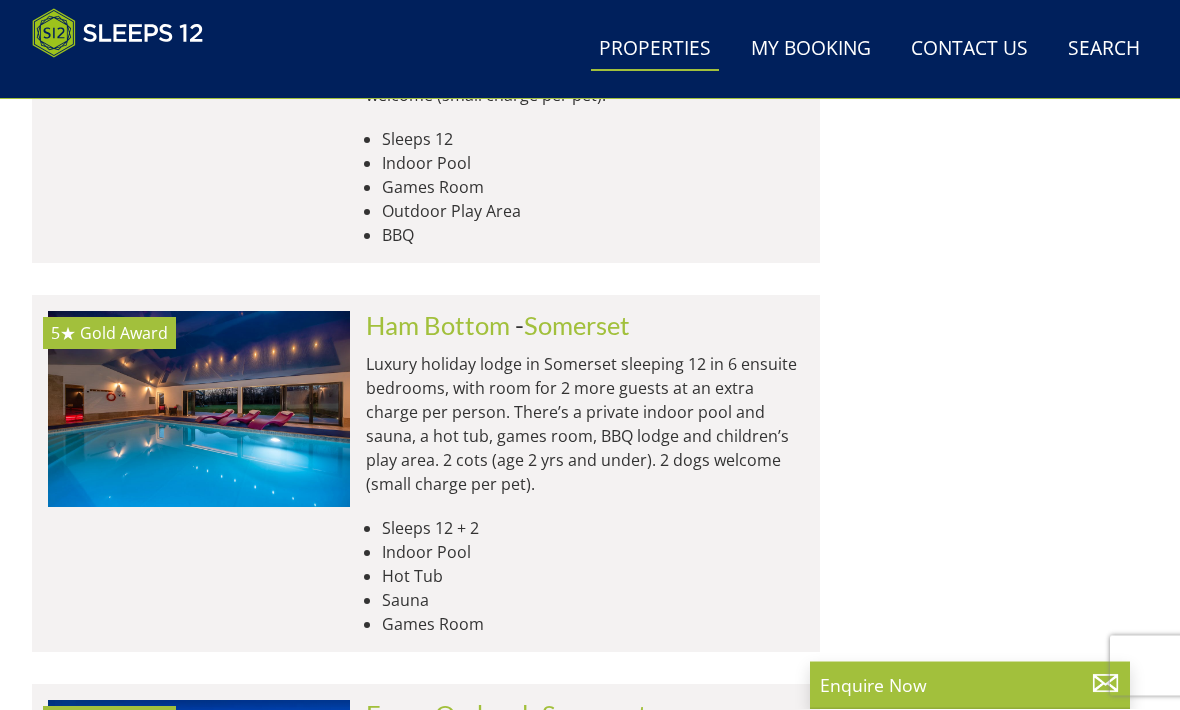 scroll, scrollTop: 5305, scrollLeft: 0, axis: vertical 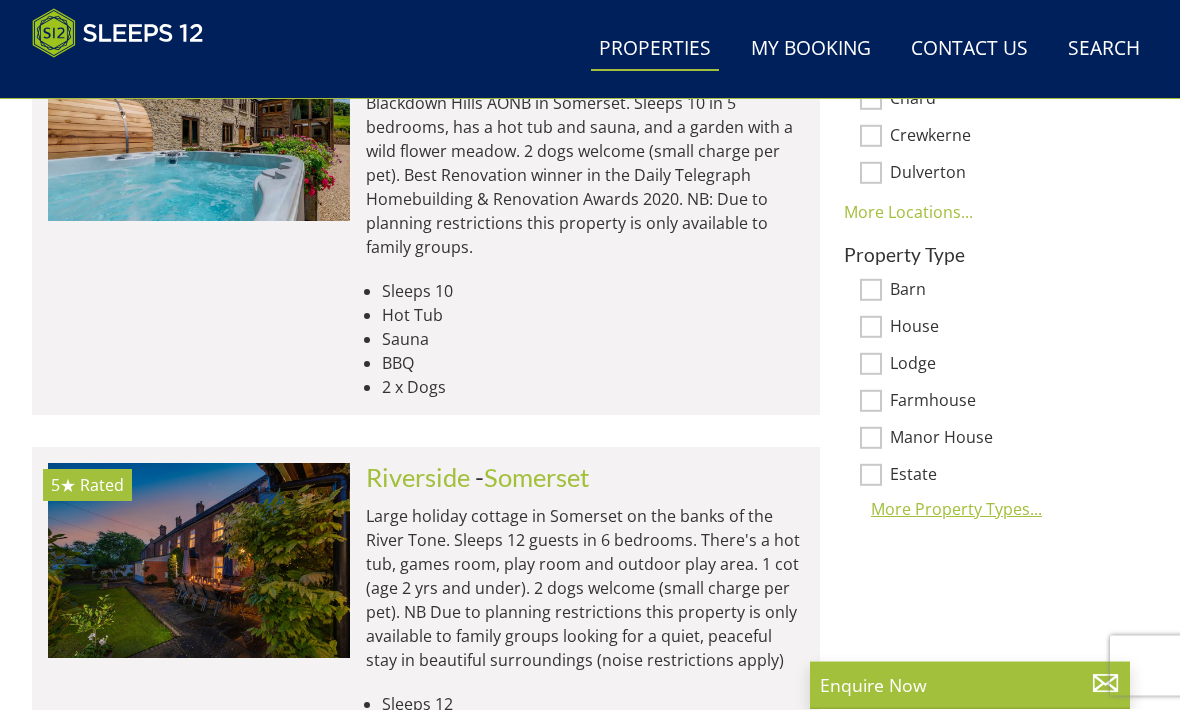 click on "More Property Types..." at bounding box center (988, 510) 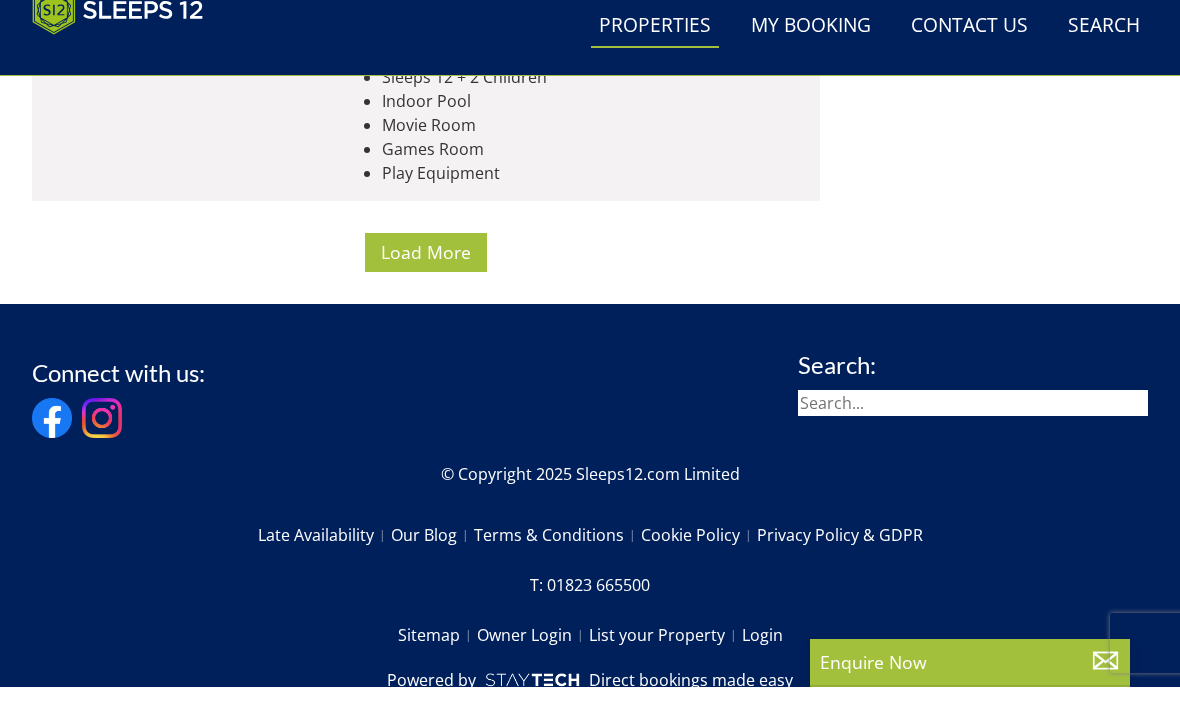 scroll, scrollTop: 9354, scrollLeft: 0, axis: vertical 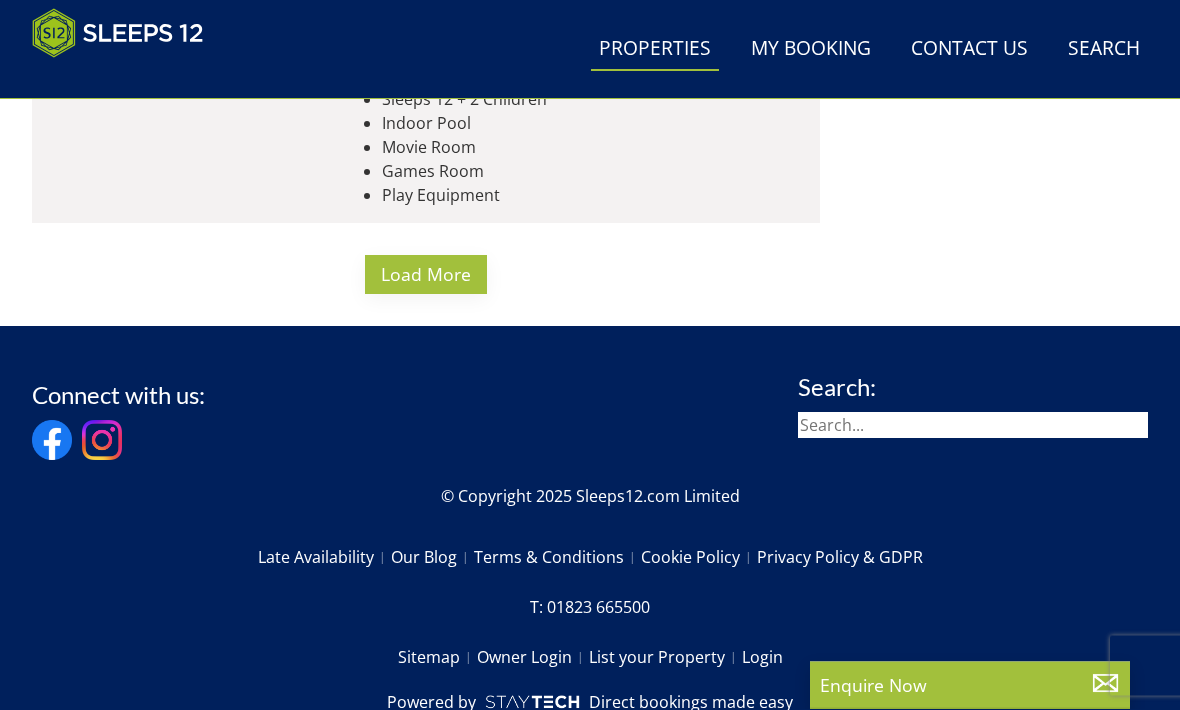click on "Load More" at bounding box center (426, 275) 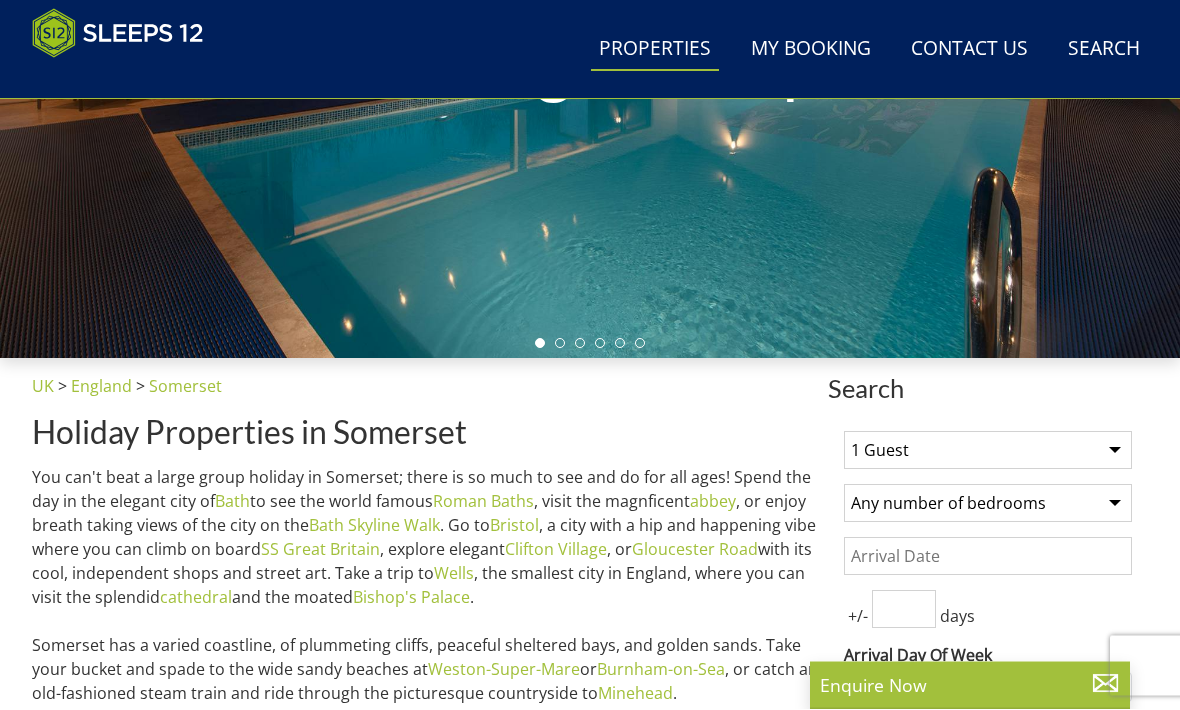 scroll, scrollTop: 446, scrollLeft: 0, axis: vertical 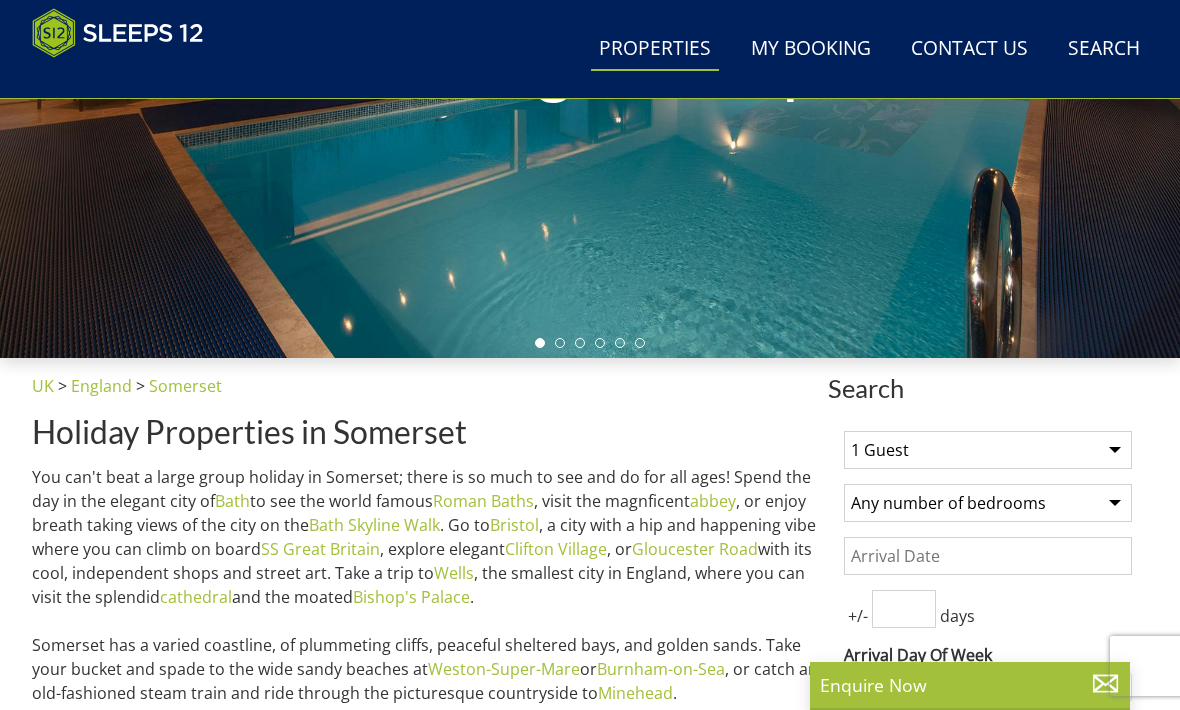 click on "1 Guest
2 Guests
3 Guests
4 Guests
5 Guests
6 Guests
7 Guests
8 Guests
9 Guests
10 Guests
11 Guests
12 Guests
13 Guests
14 Guests
15 Guests
16 Guests
17 Guests
18 Guests
19 Guests
20 Guests
21 Guests
22 Guests
23 Guests
24 Guests
25 Guests
26 Guests
27 Guests
28 Guests
29 Guests
30 Guests
31 Guests
32 Guests" at bounding box center [988, 450] 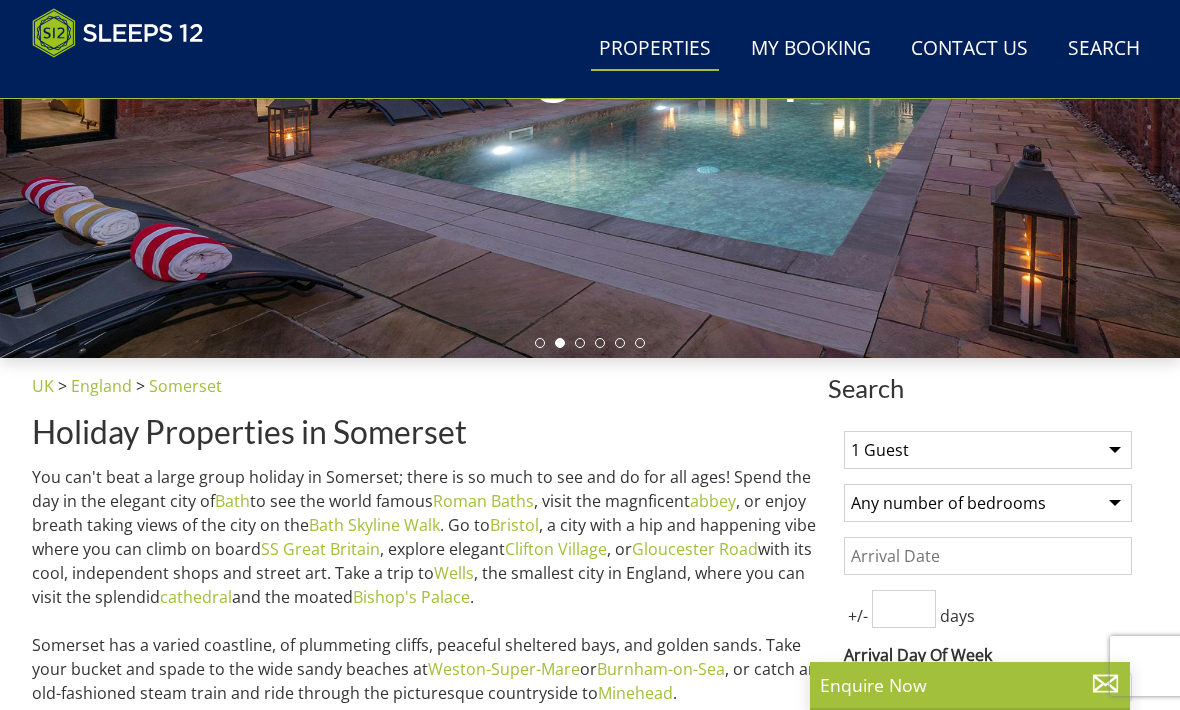 select on "12" 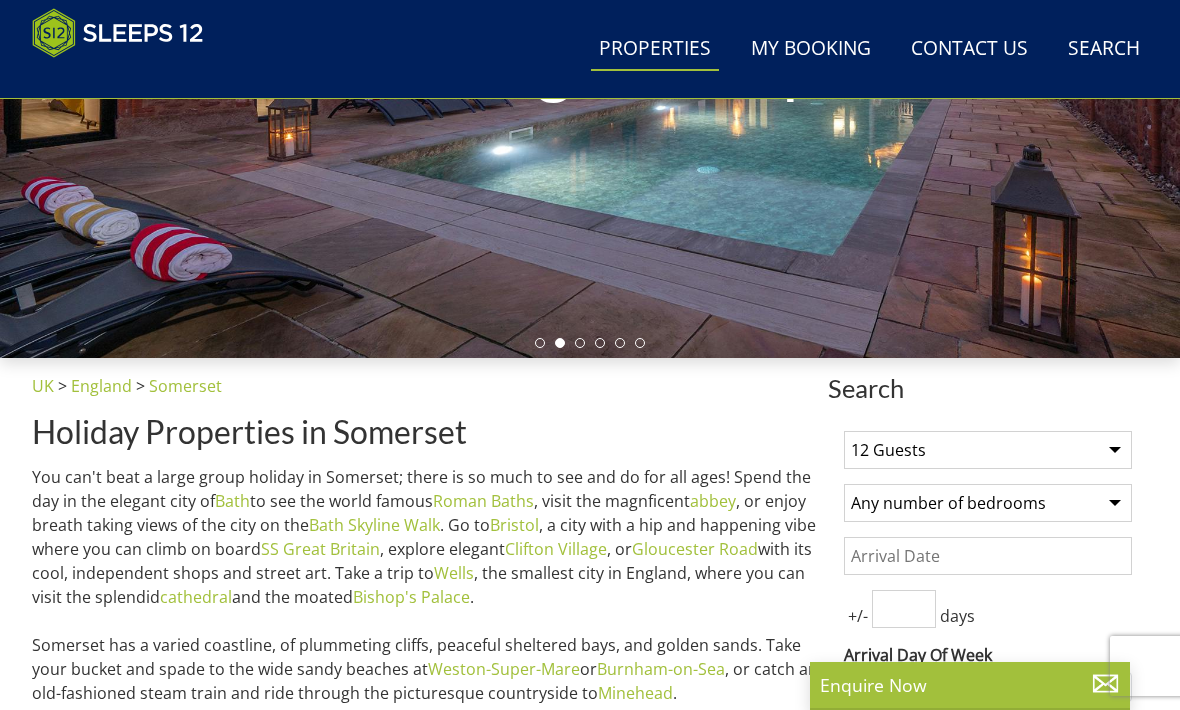 click on "Any number of bedrooms
4 Bedrooms
5 Bedrooms
6 Bedrooms
7 Bedrooms
8 Bedrooms
9 Bedrooms
10 Bedrooms
11 Bedrooms
12 Bedrooms
13 Bedrooms
14 Bedrooms
15 Bedrooms
16 Bedrooms" at bounding box center [988, 503] 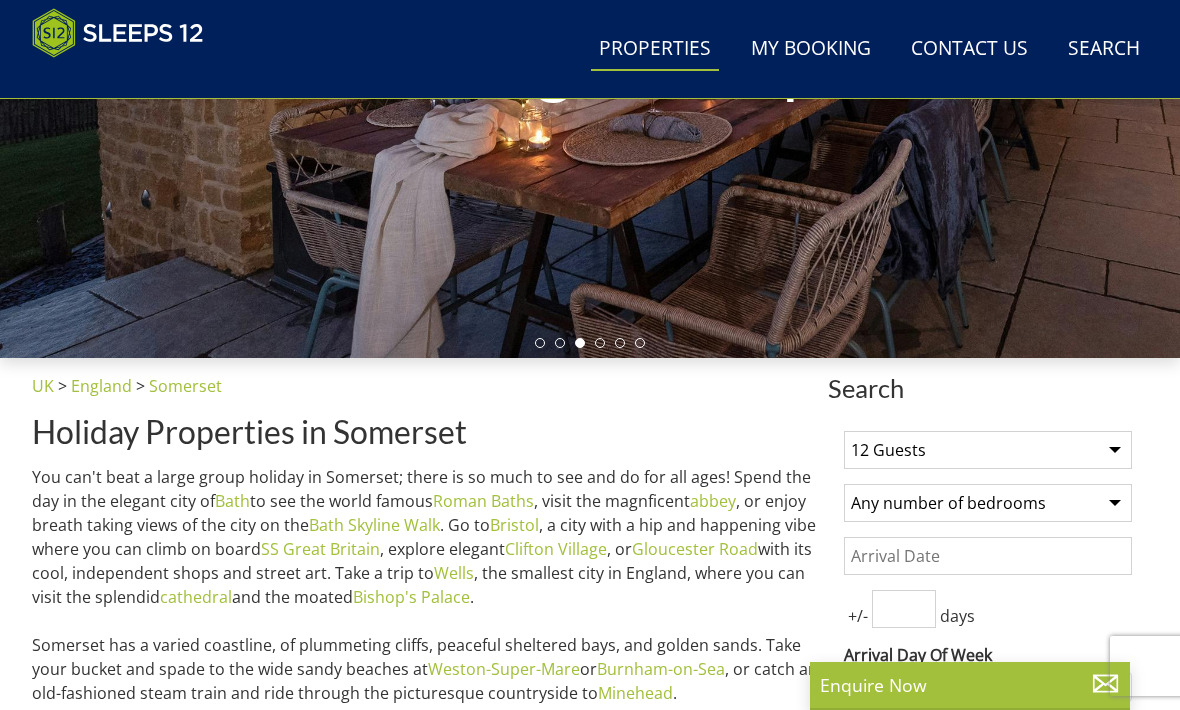 select on "7" 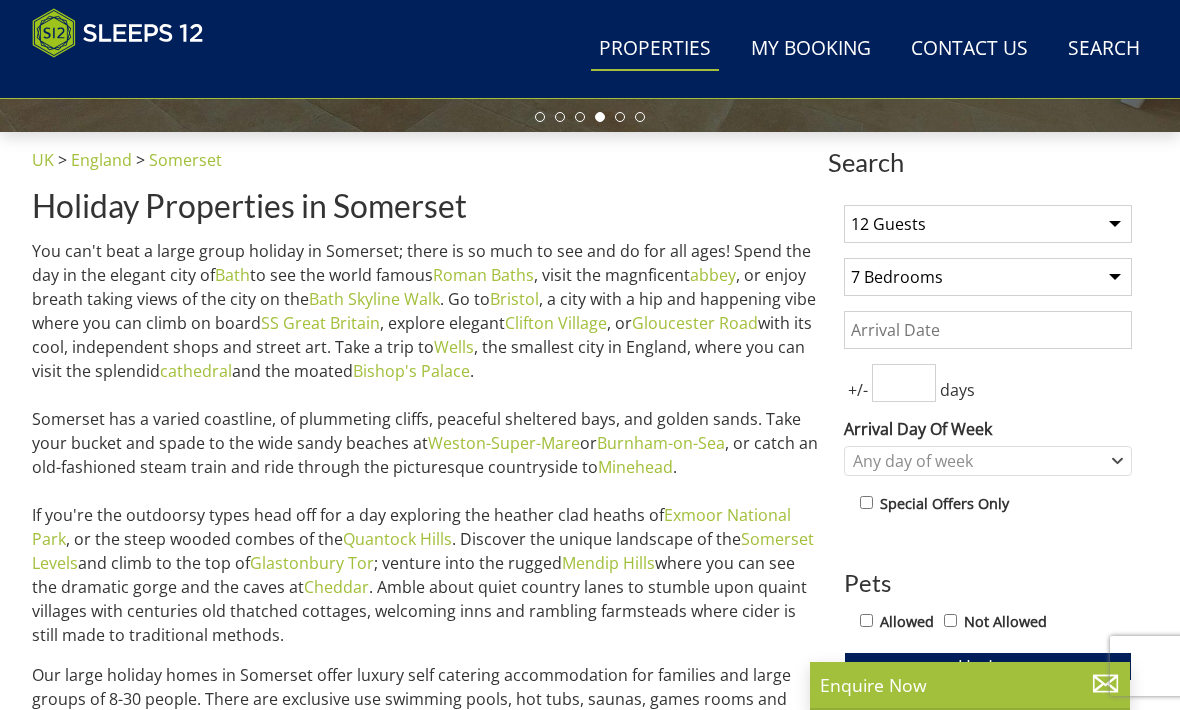 scroll, scrollTop: 682, scrollLeft: 0, axis: vertical 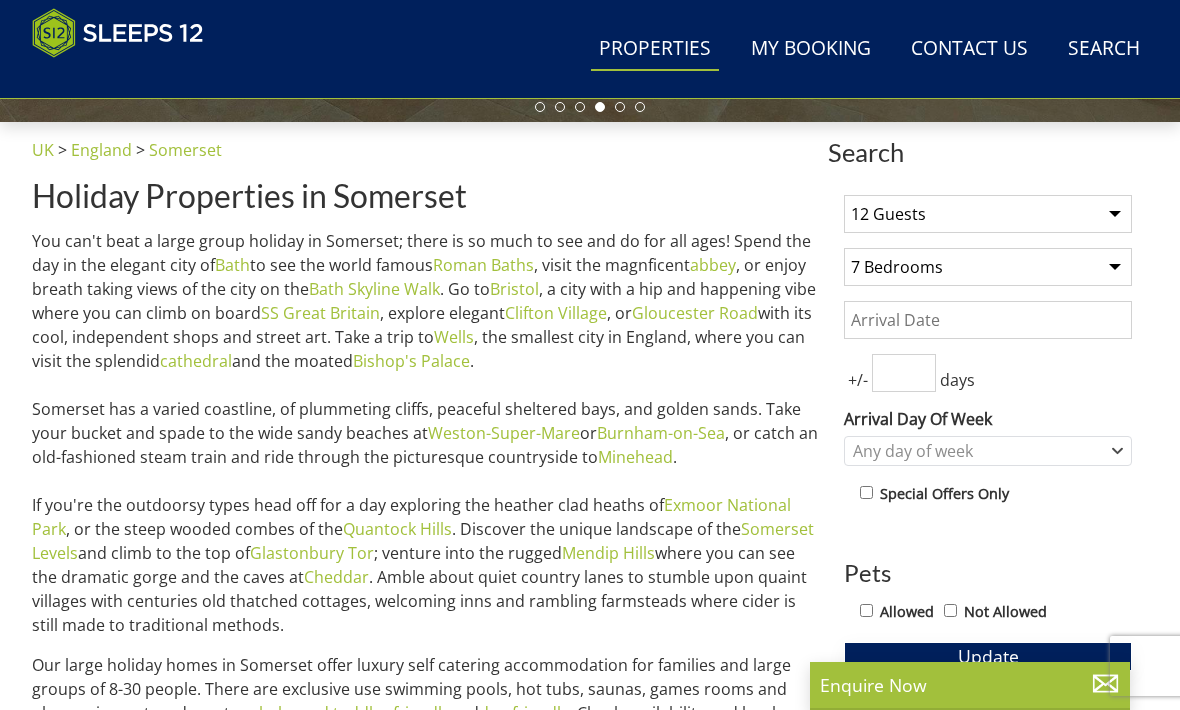 click on "Update" at bounding box center (988, 656) 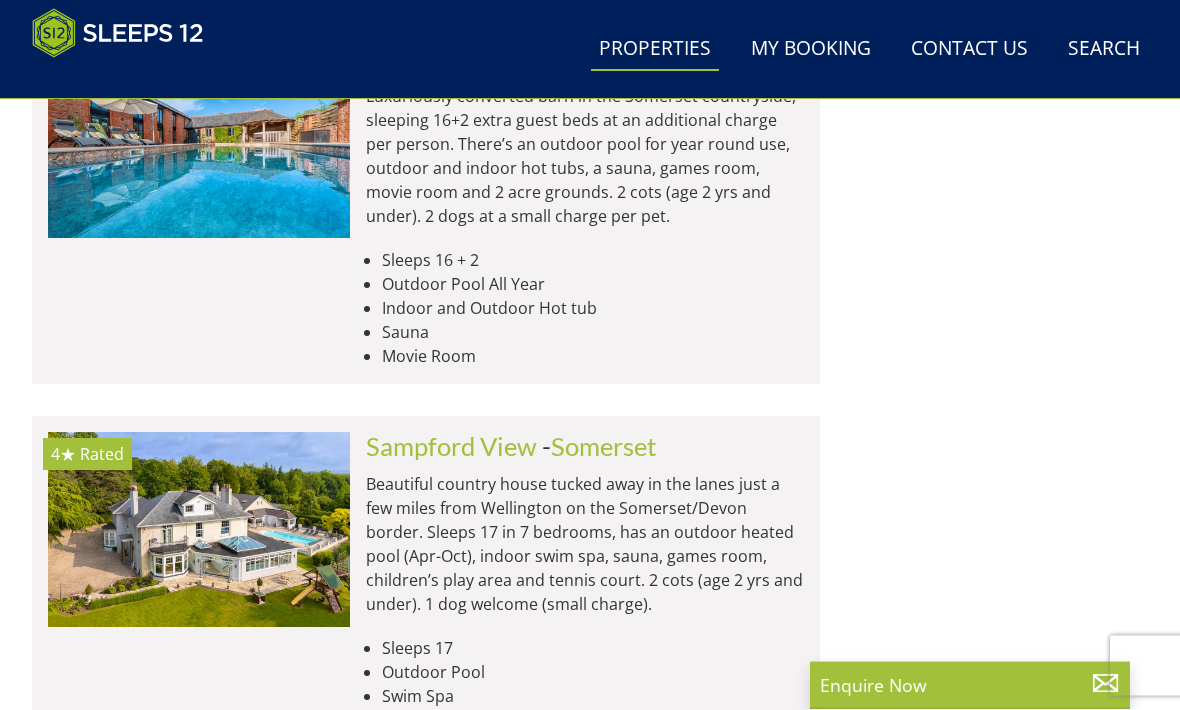 scroll, scrollTop: 3953, scrollLeft: 0, axis: vertical 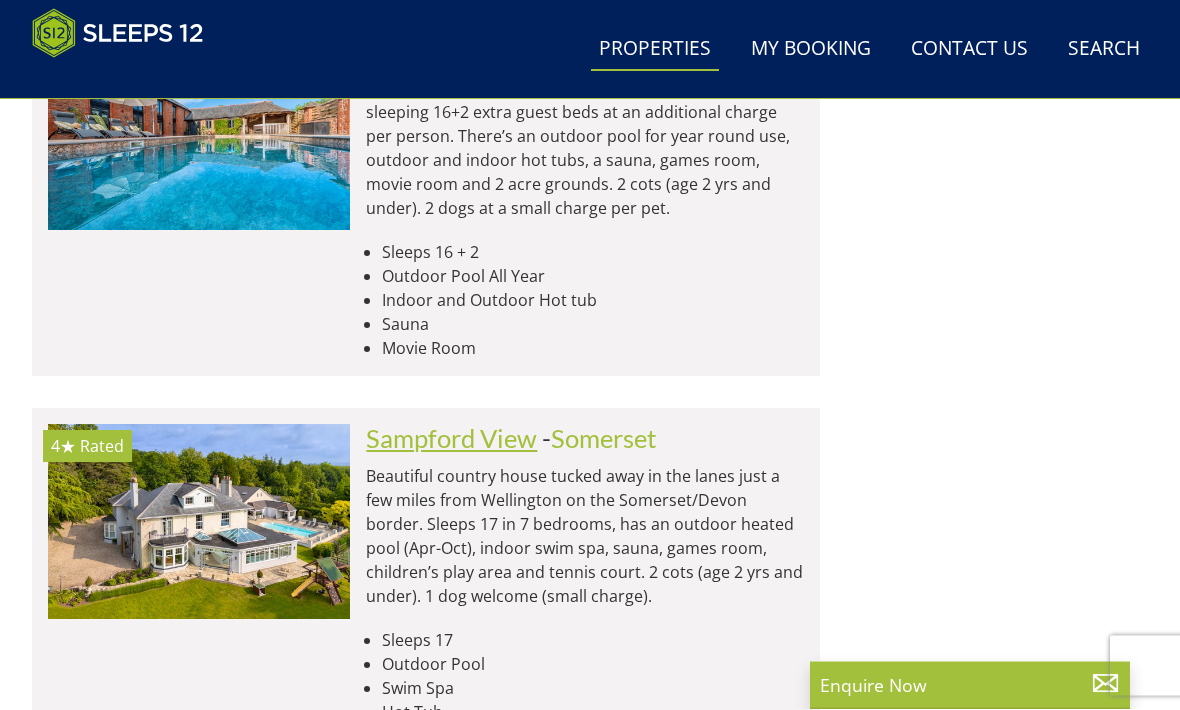 click on "Sampford View" at bounding box center (451, 439) 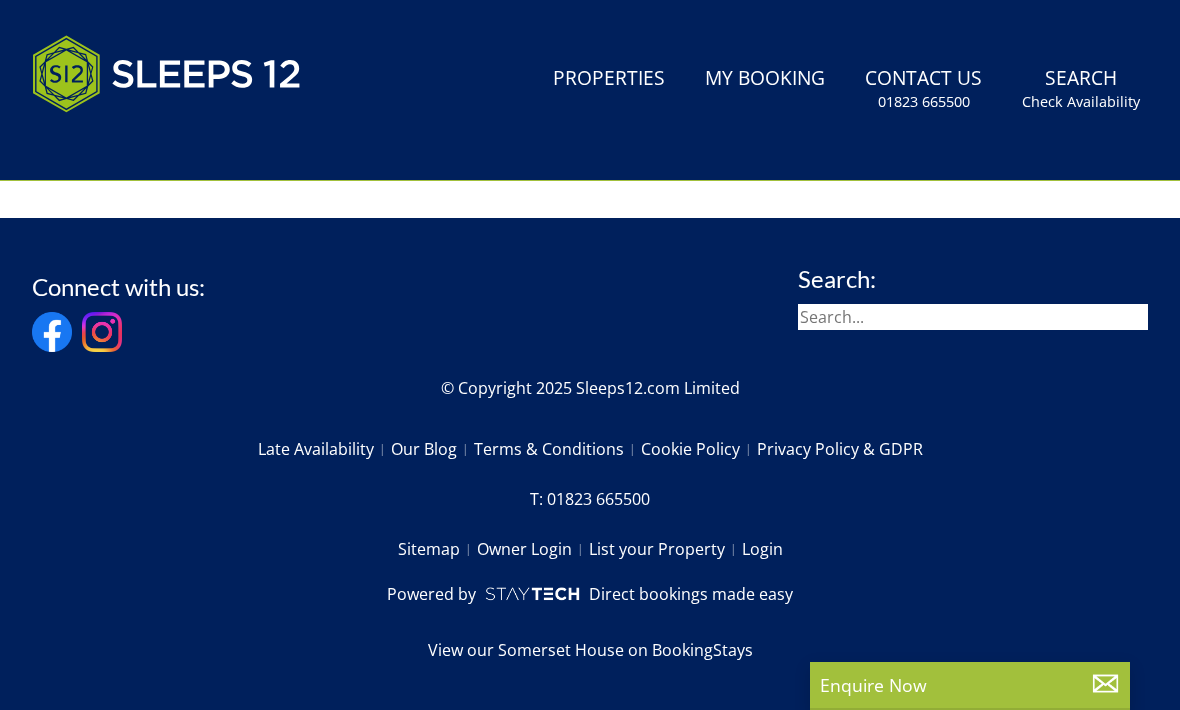 scroll, scrollTop: 0, scrollLeft: 0, axis: both 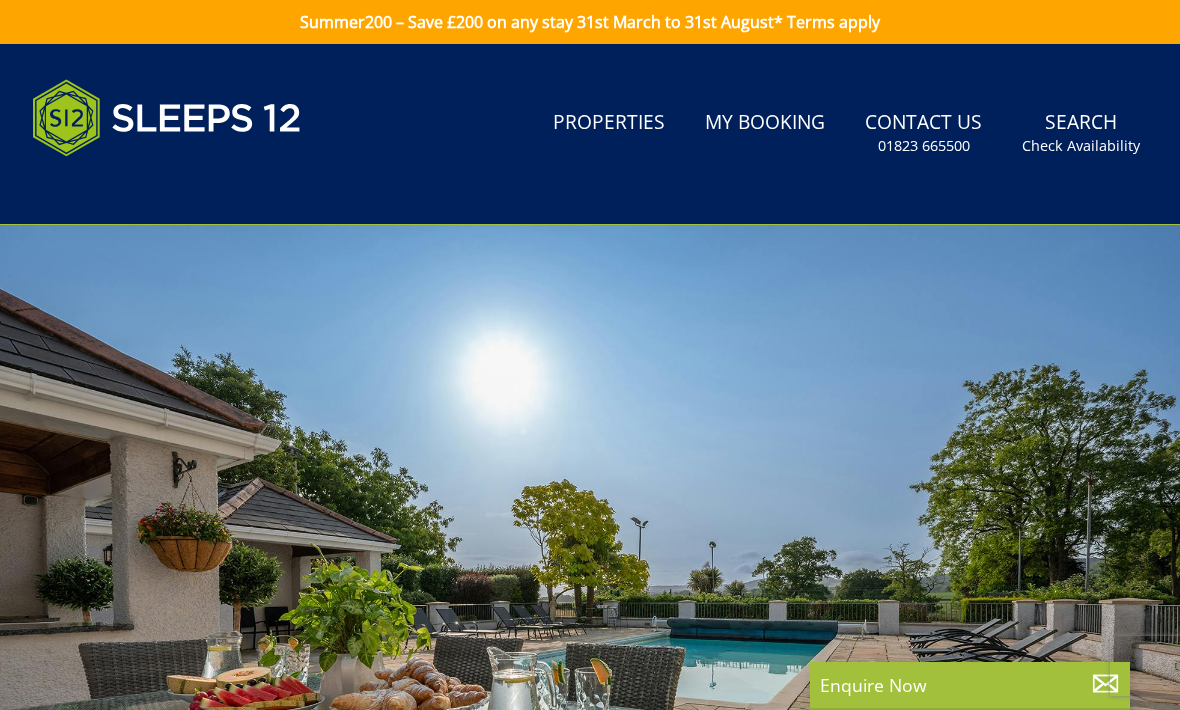select on "12" 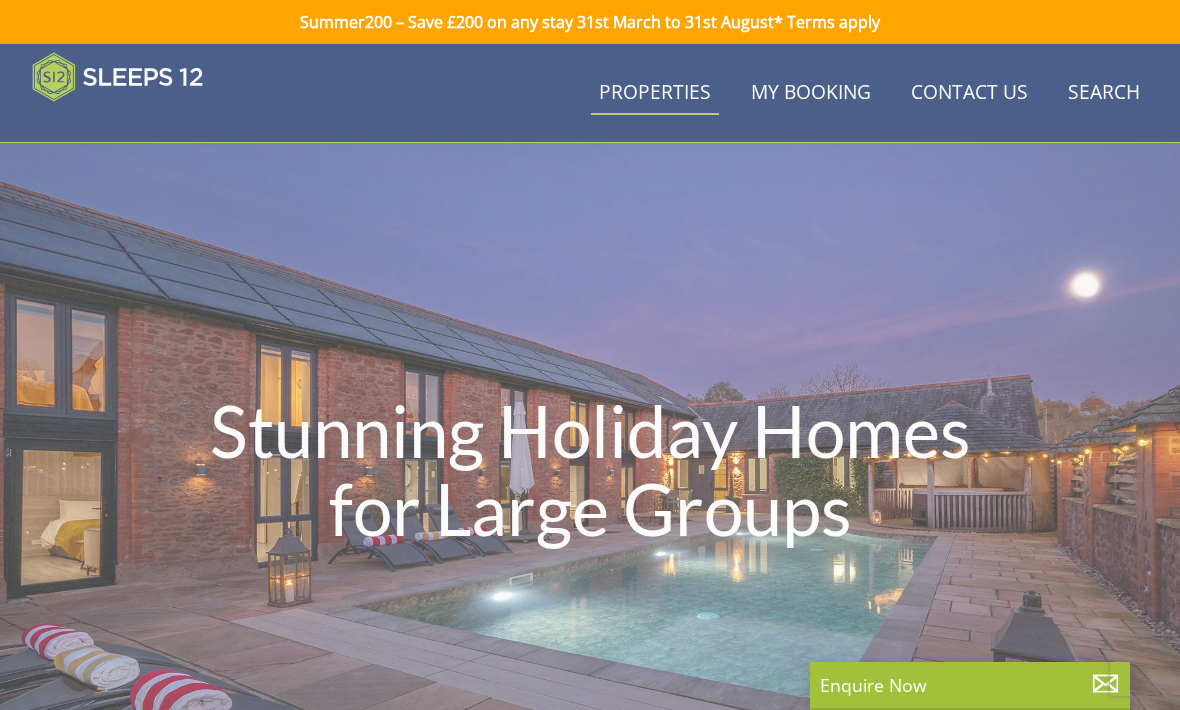 scroll, scrollTop: 3954, scrollLeft: 0, axis: vertical 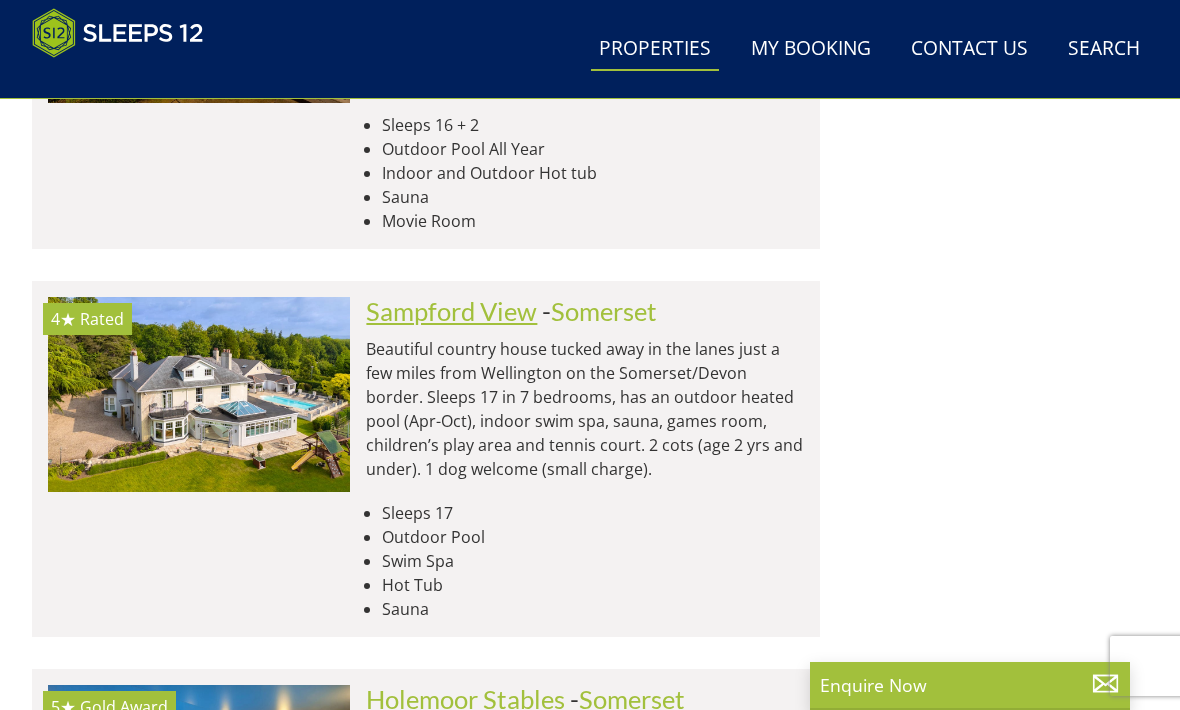 click on "Sampford View" at bounding box center (451, 311) 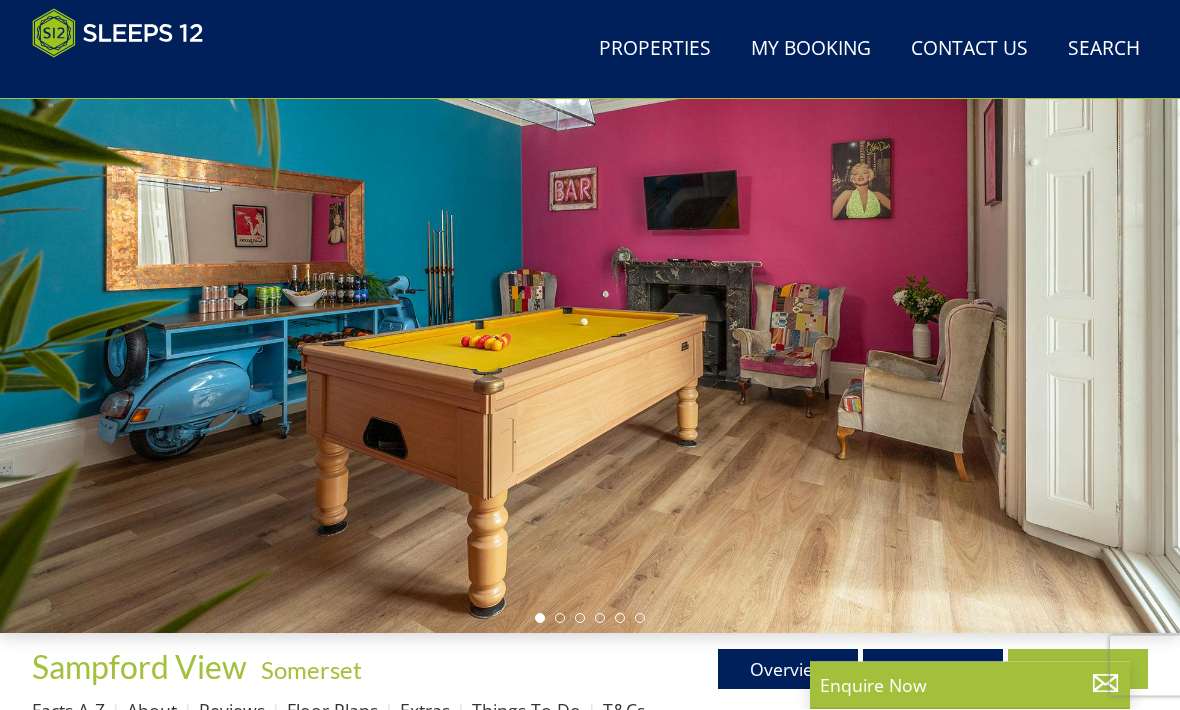 scroll, scrollTop: 171, scrollLeft: 0, axis: vertical 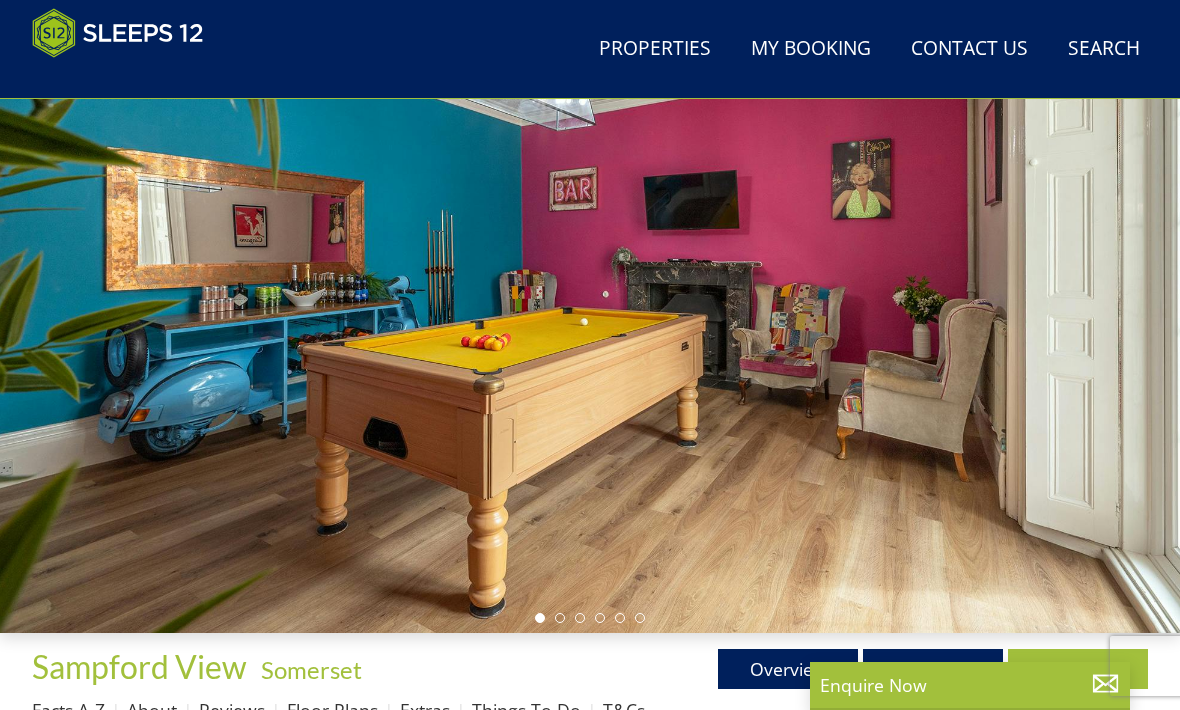 click on "Gallery" at bounding box center [933, 669] 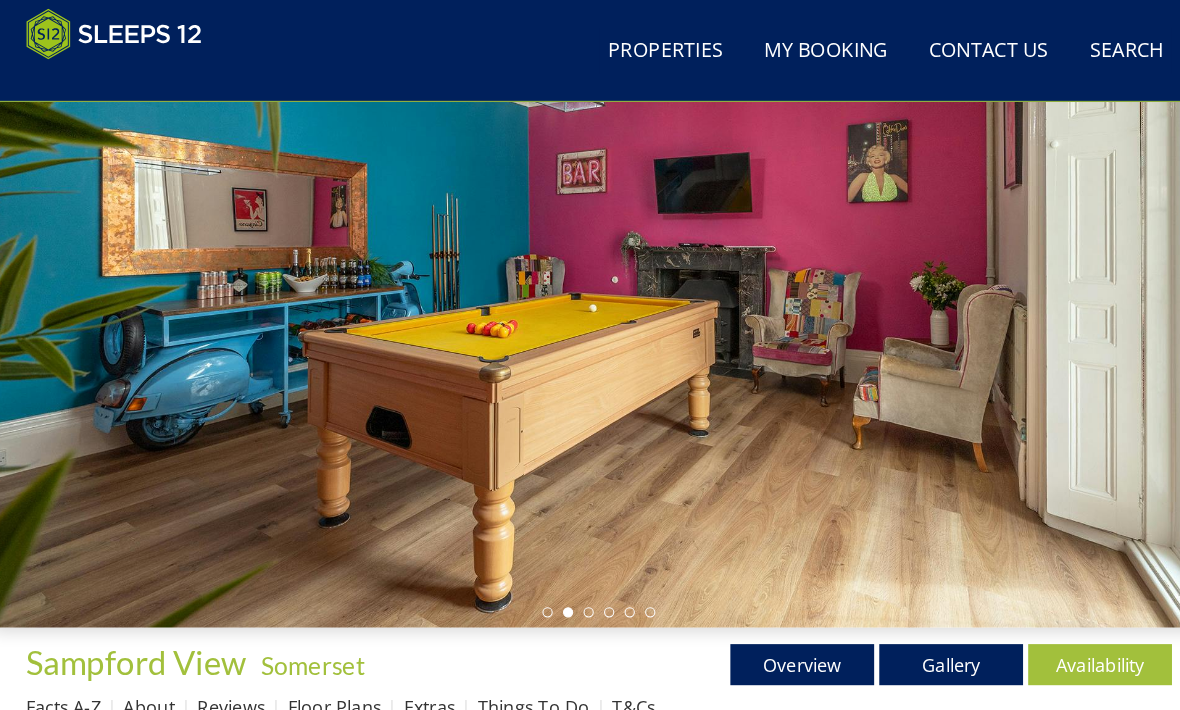 scroll, scrollTop: 193, scrollLeft: 0, axis: vertical 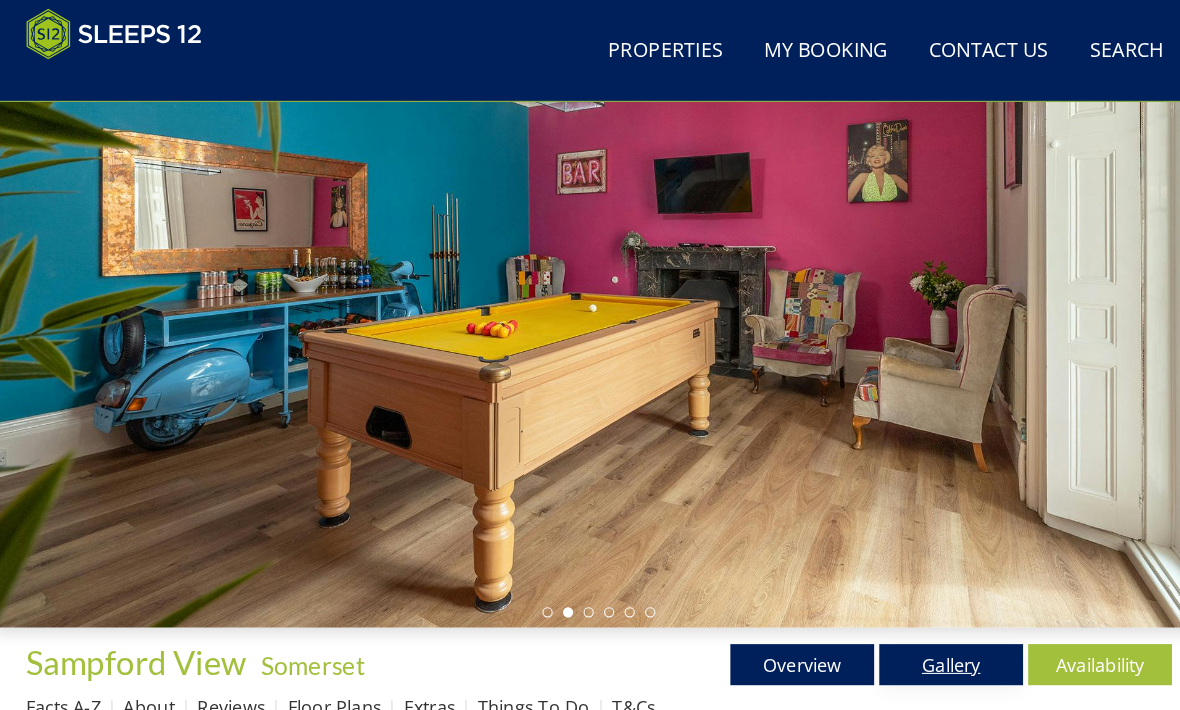 click on "Gallery" at bounding box center [933, 647] 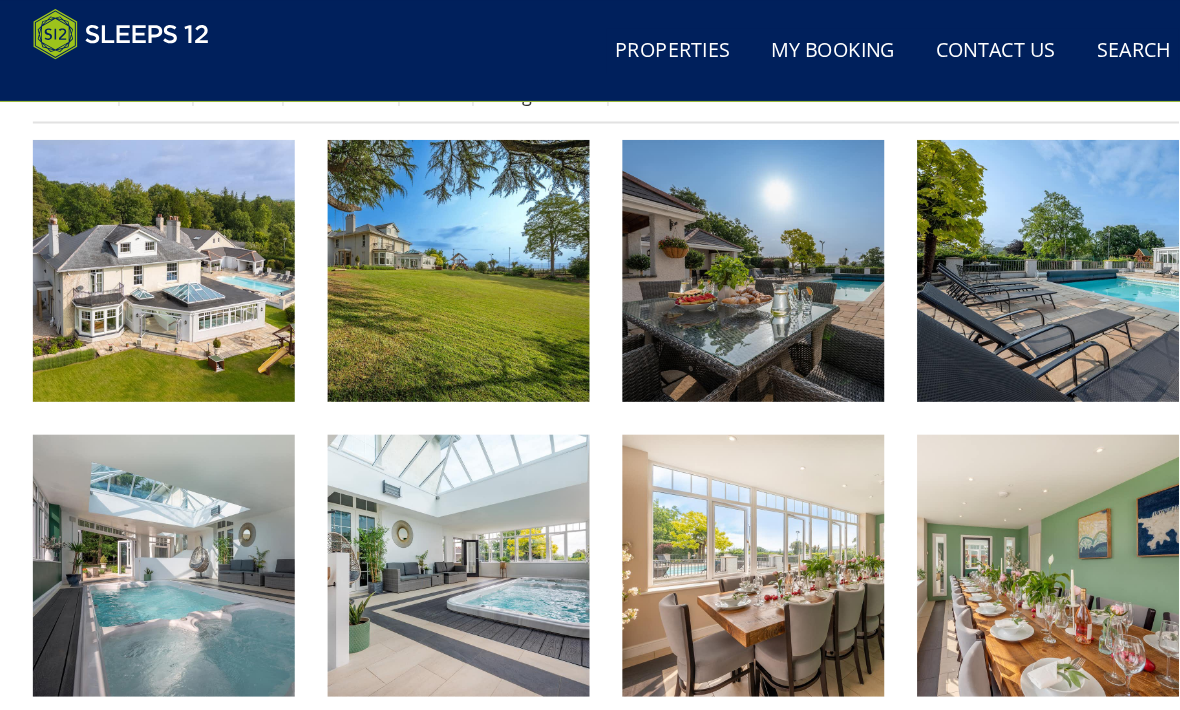 scroll, scrollTop: 795, scrollLeft: 0, axis: vertical 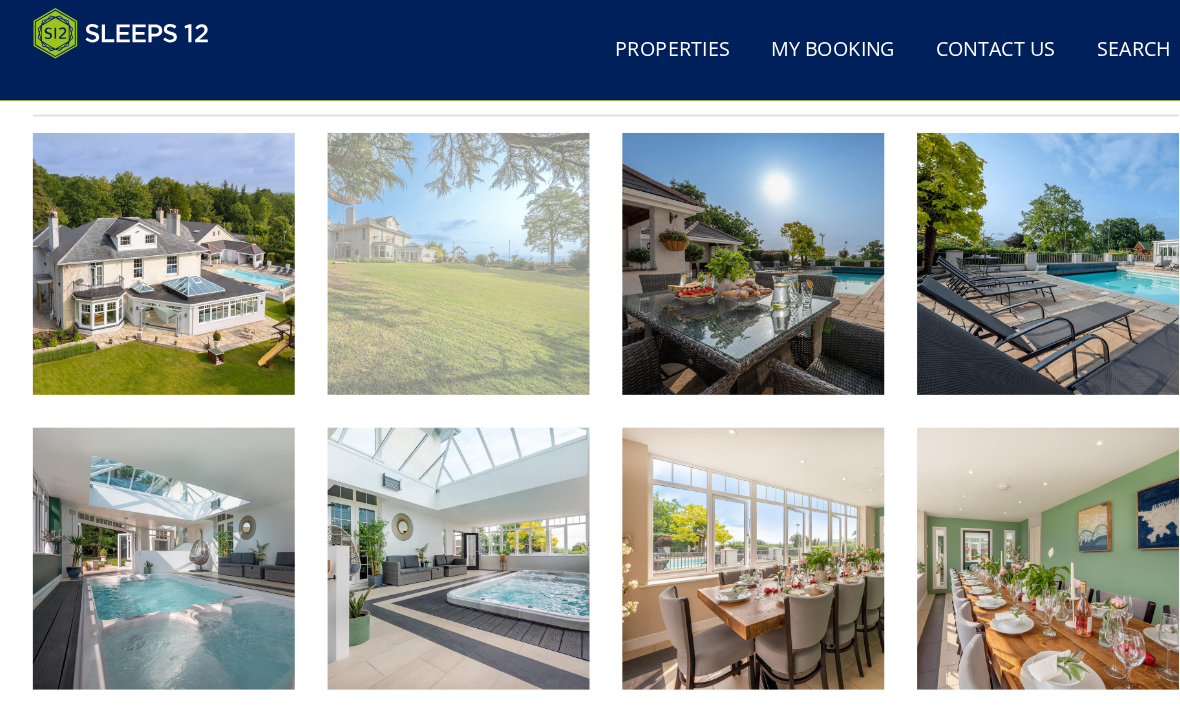 click at bounding box center (446, 257) 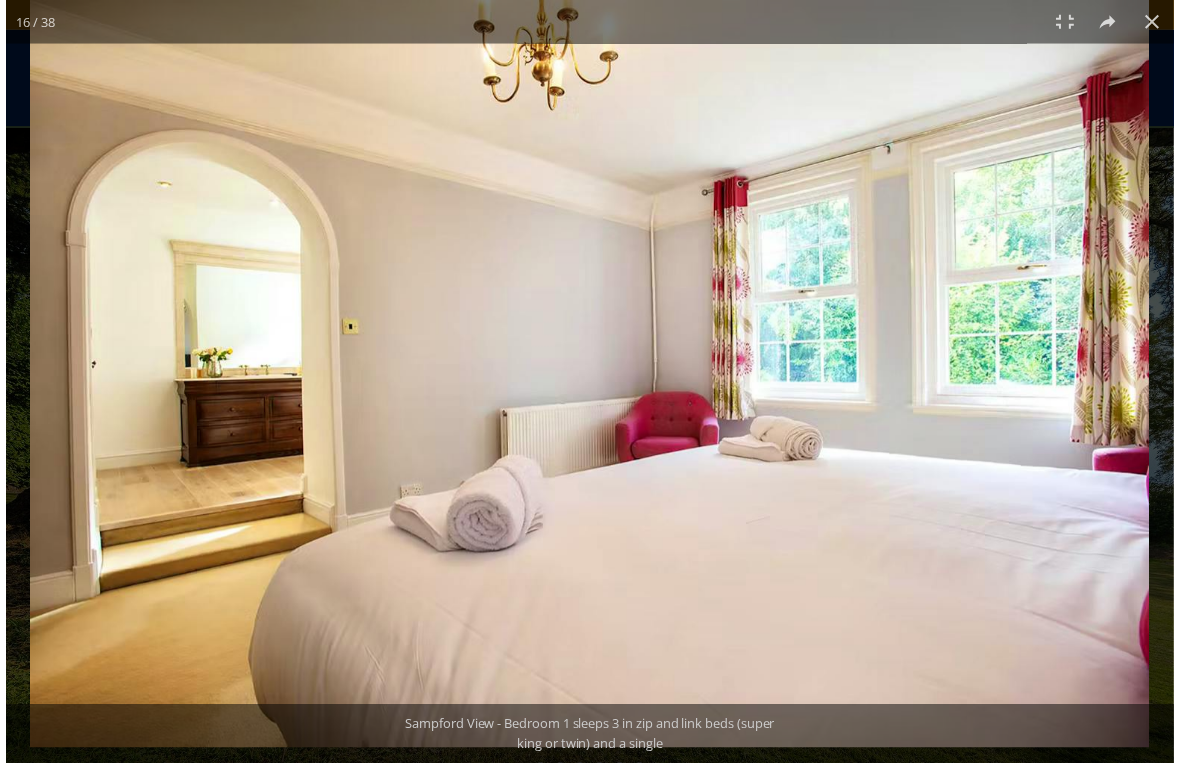 scroll, scrollTop: 24, scrollLeft: 0, axis: vertical 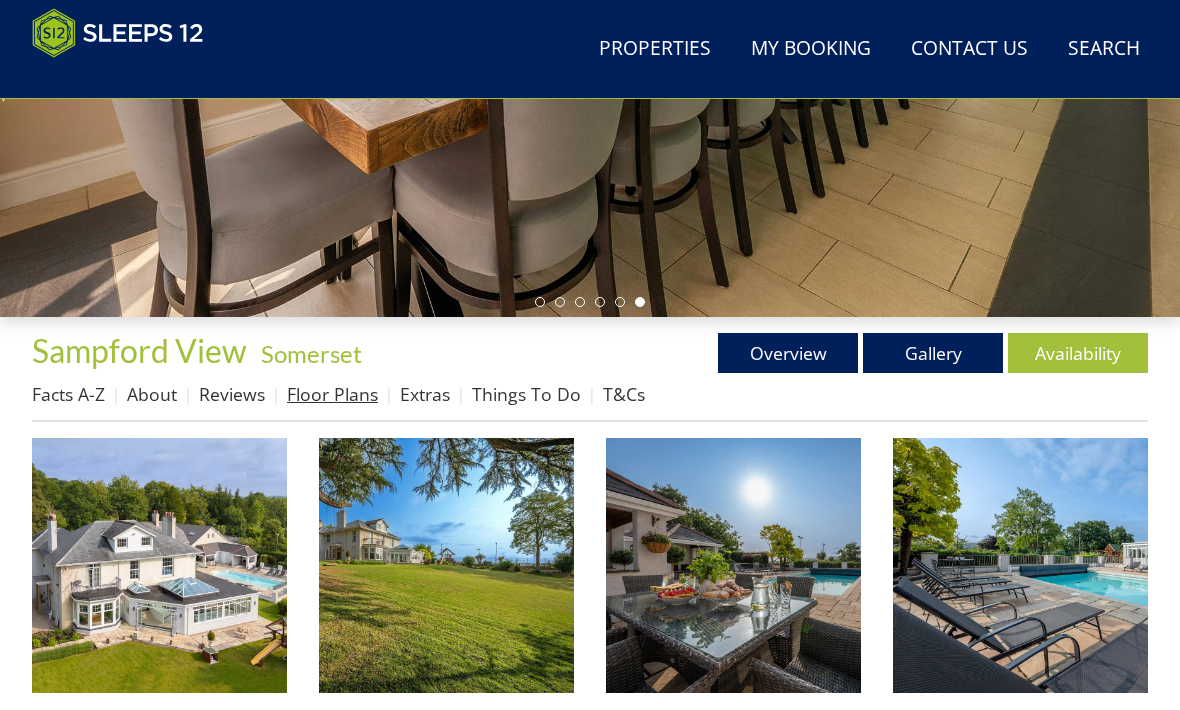 click on "Floor Plans" at bounding box center [332, 395] 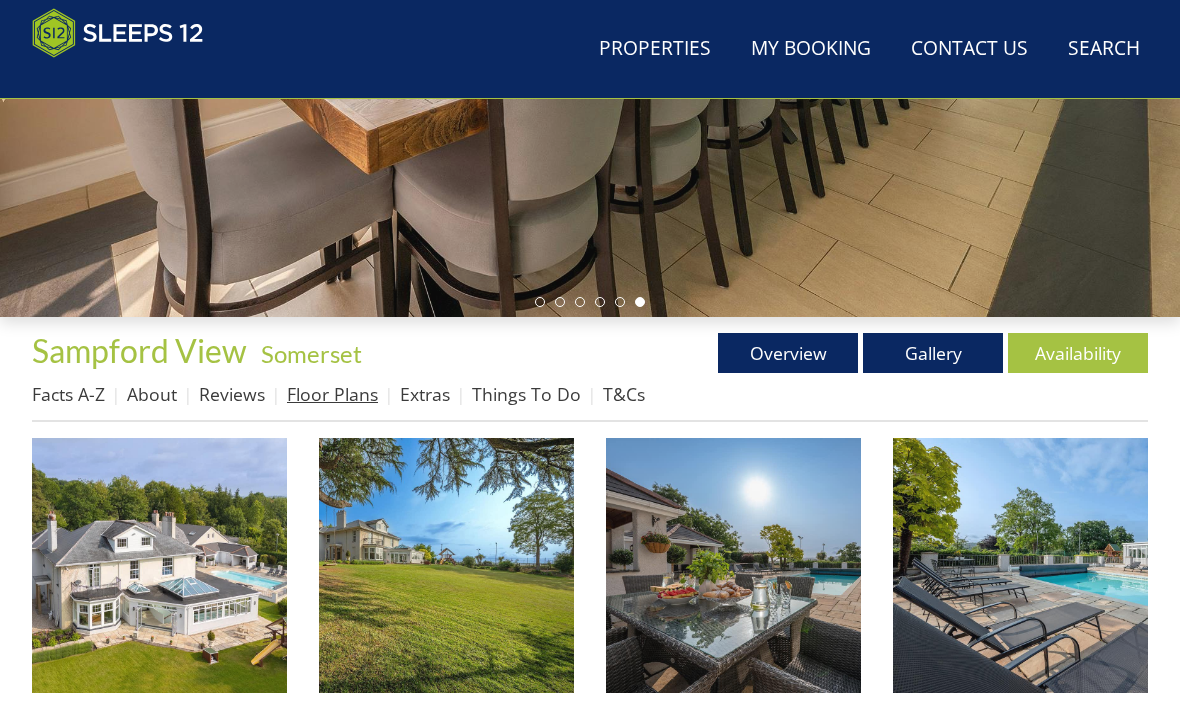 scroll, scrollTop: 487, scrollLeft: 0, axis: vertical 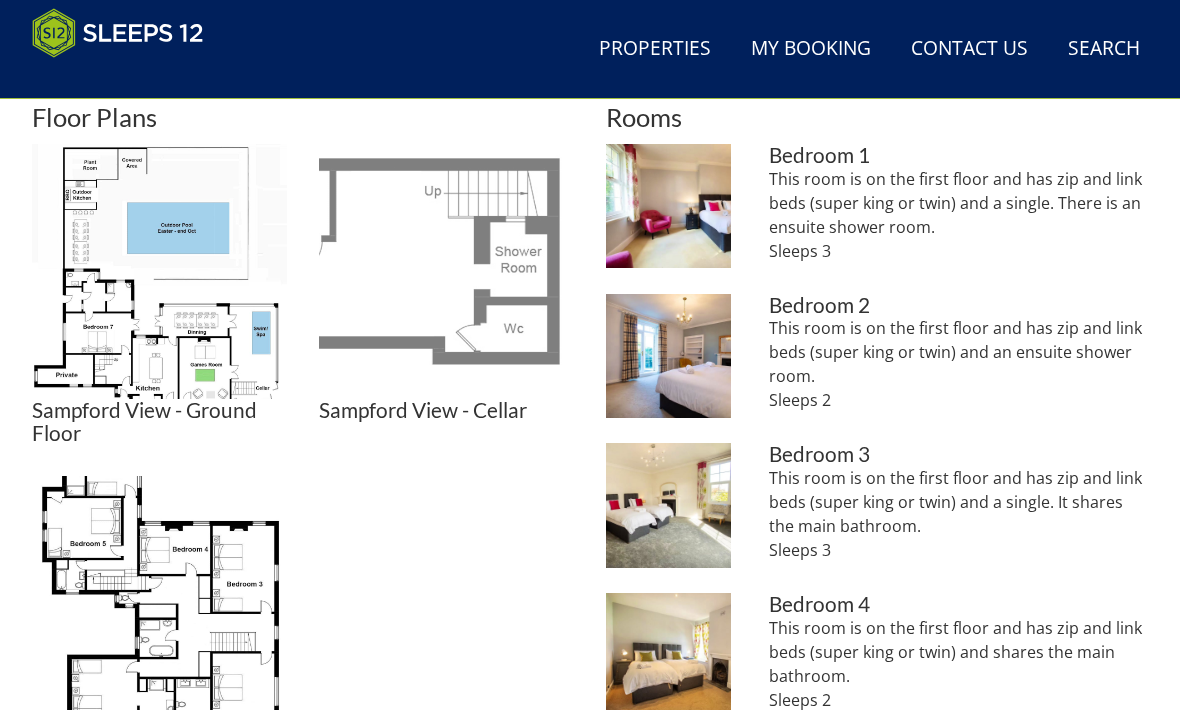 click at bounding box center [446, 271] 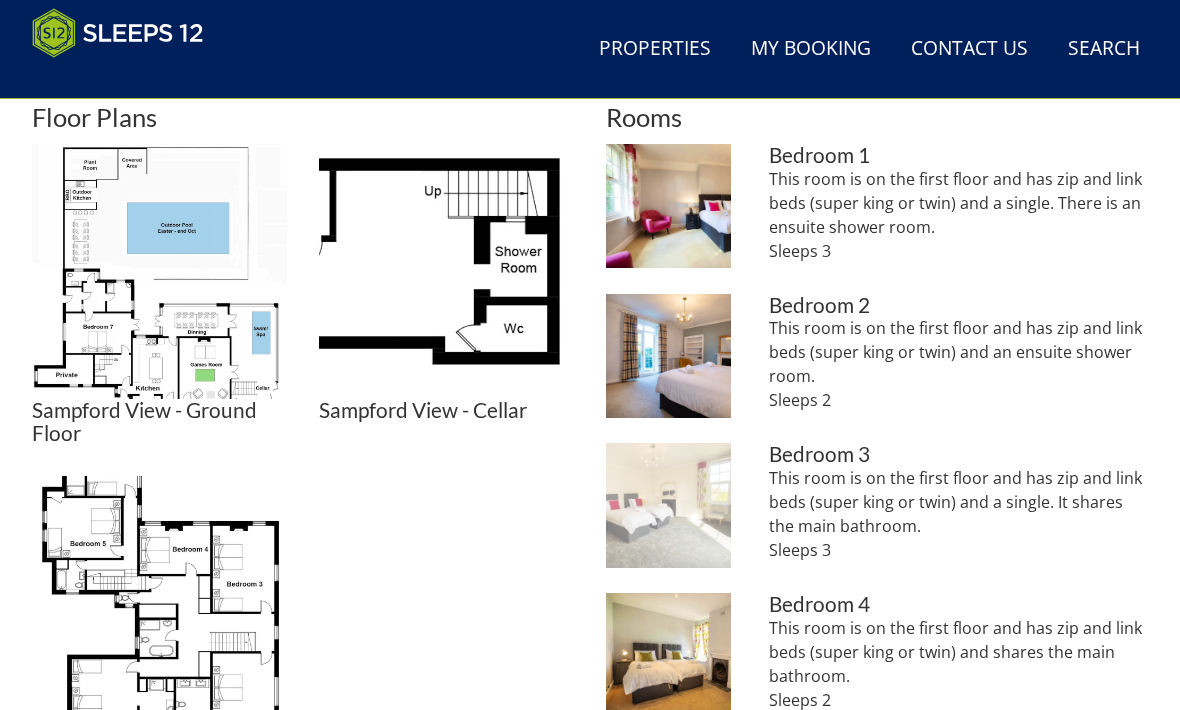 click at bounding box center [668, 505] 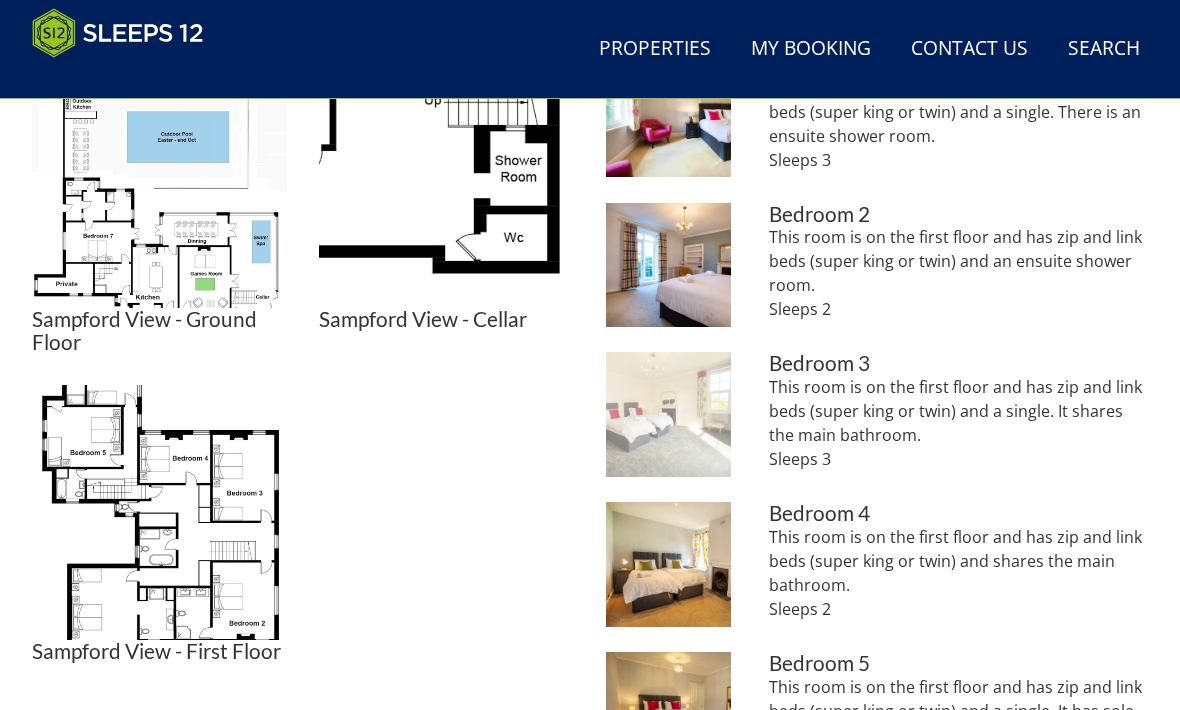 scroll, scrollTop: 953, scrollLeft: 0, axis: vertical 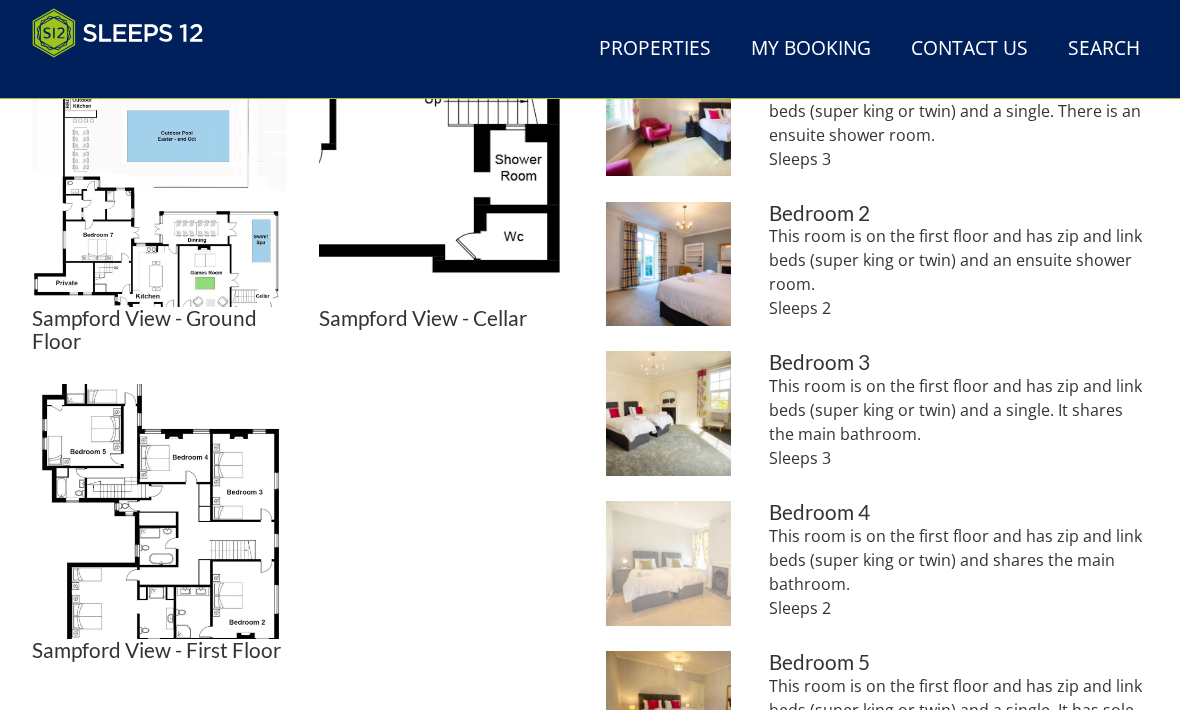 click at bounding box center [668, 563] 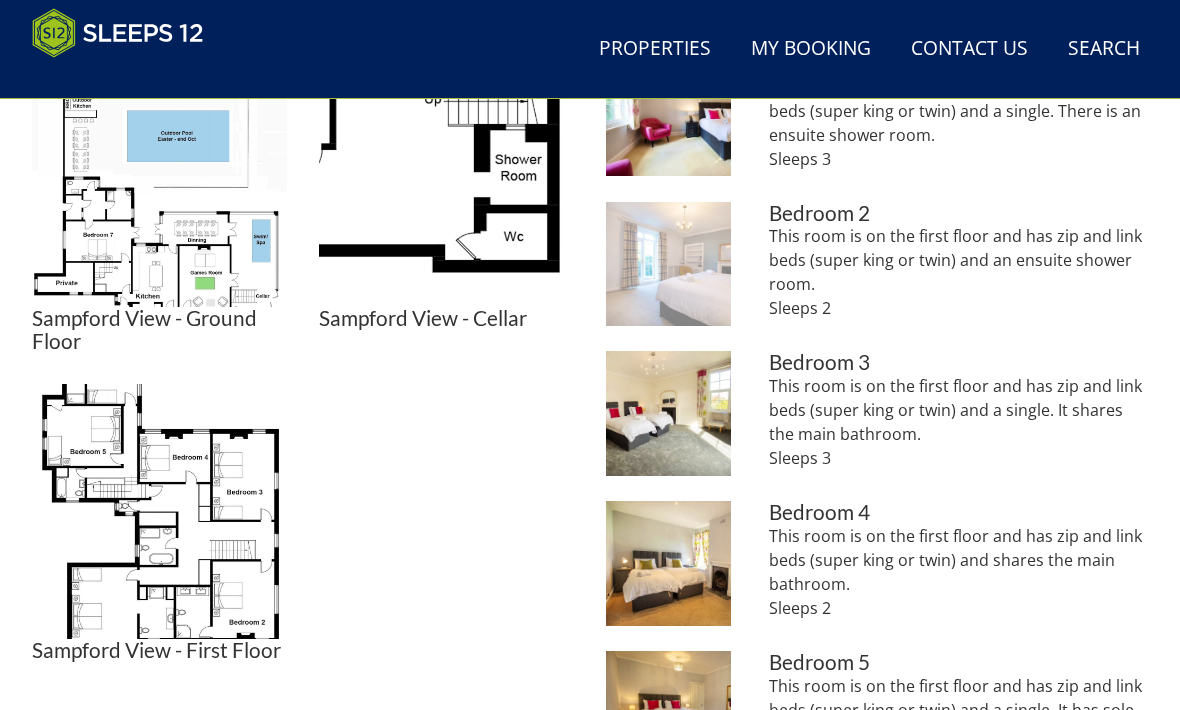 click at bounding box center (668, 264) 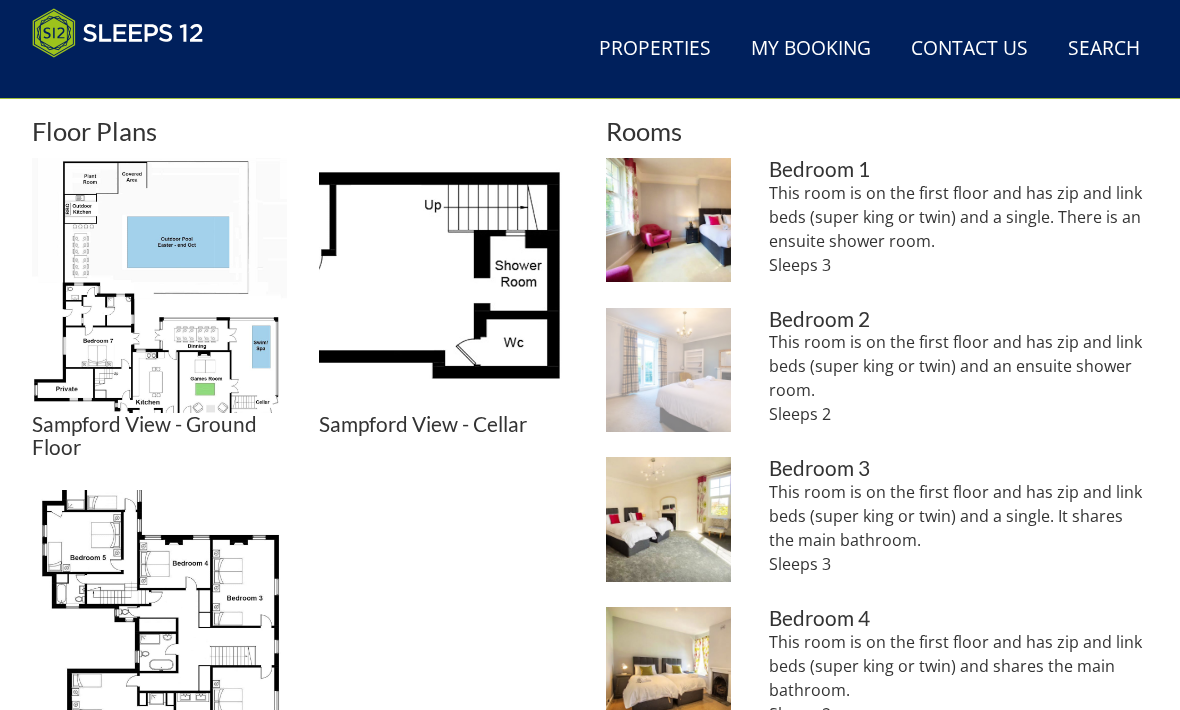 scroll, scrollTop: 847, scrollLeft: 0, axis: vertical 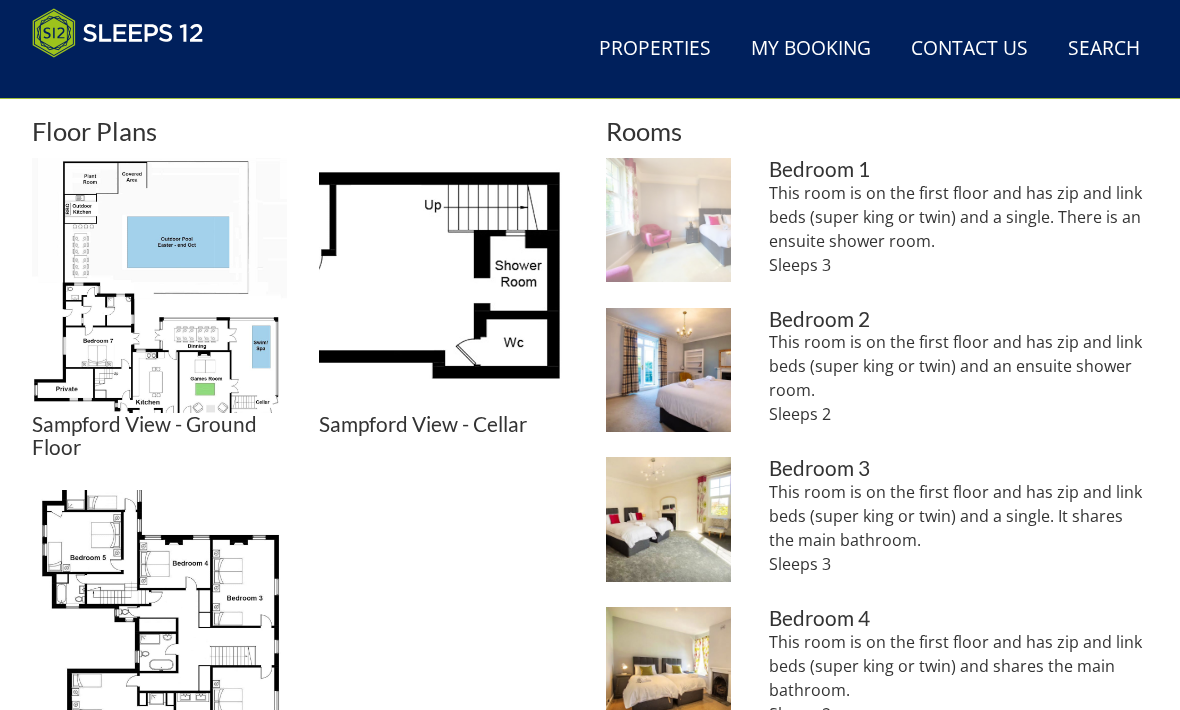 click at bounding box center (668, 220) 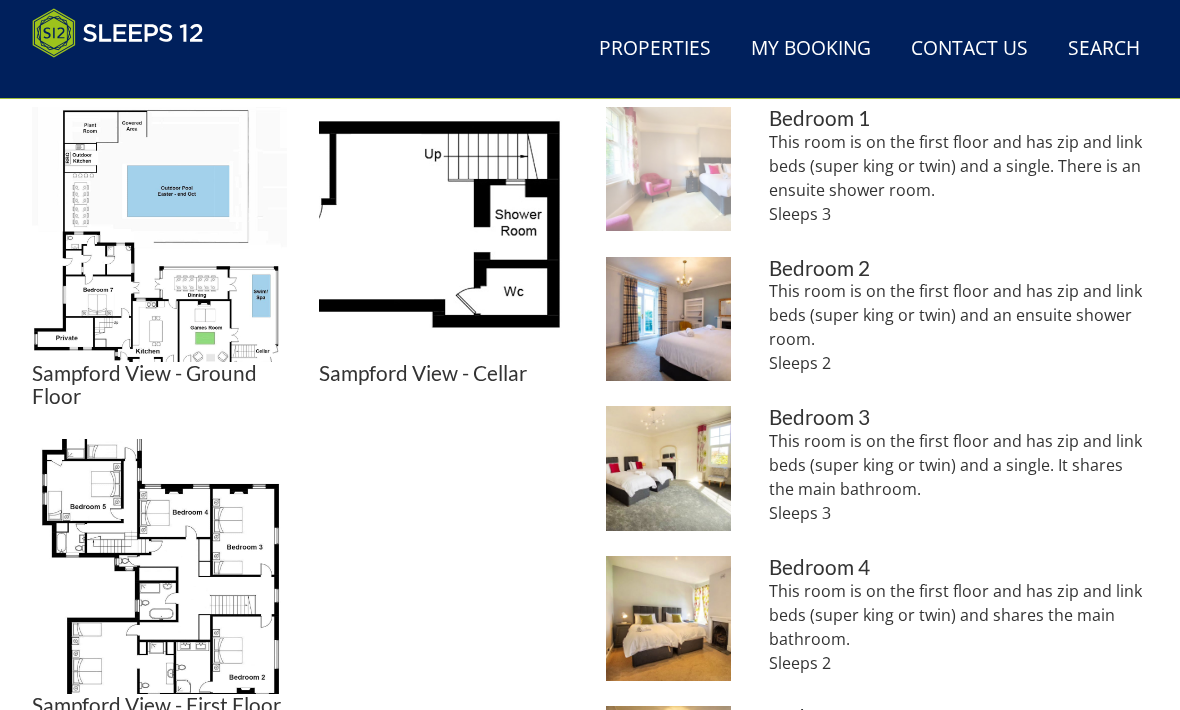 scroll, scrollTop: 892, scrollLeft: 0, axis: vertical 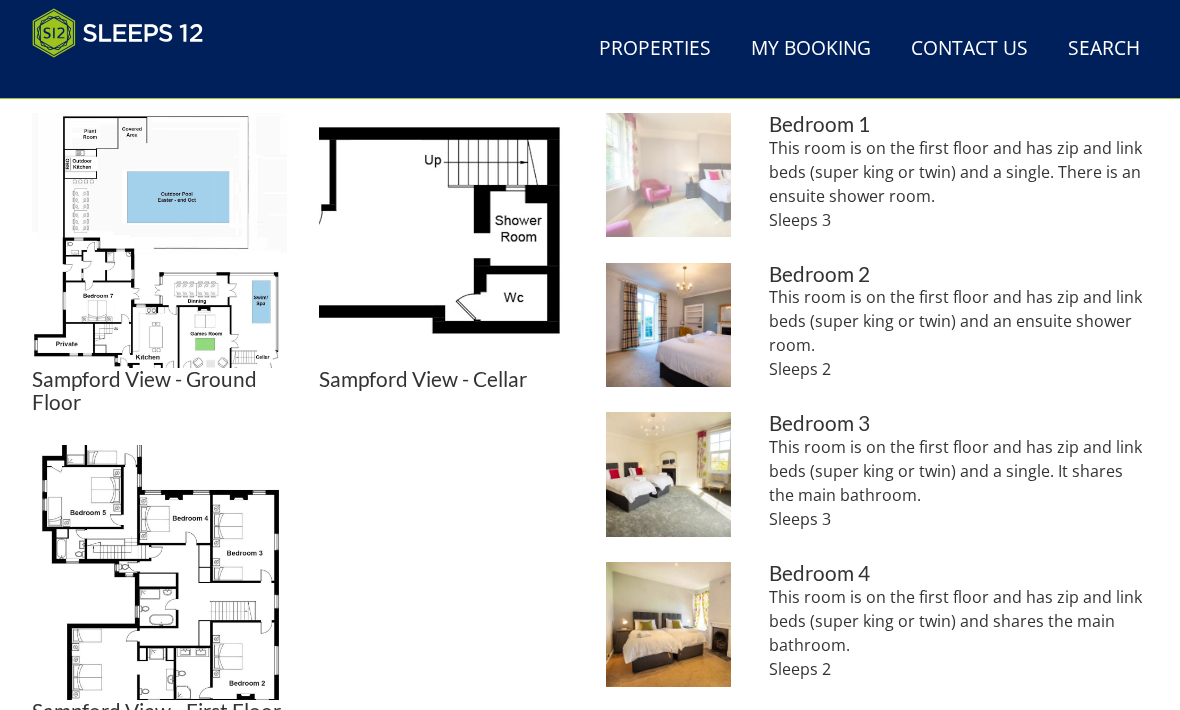 click at bounding box center (668, 175) 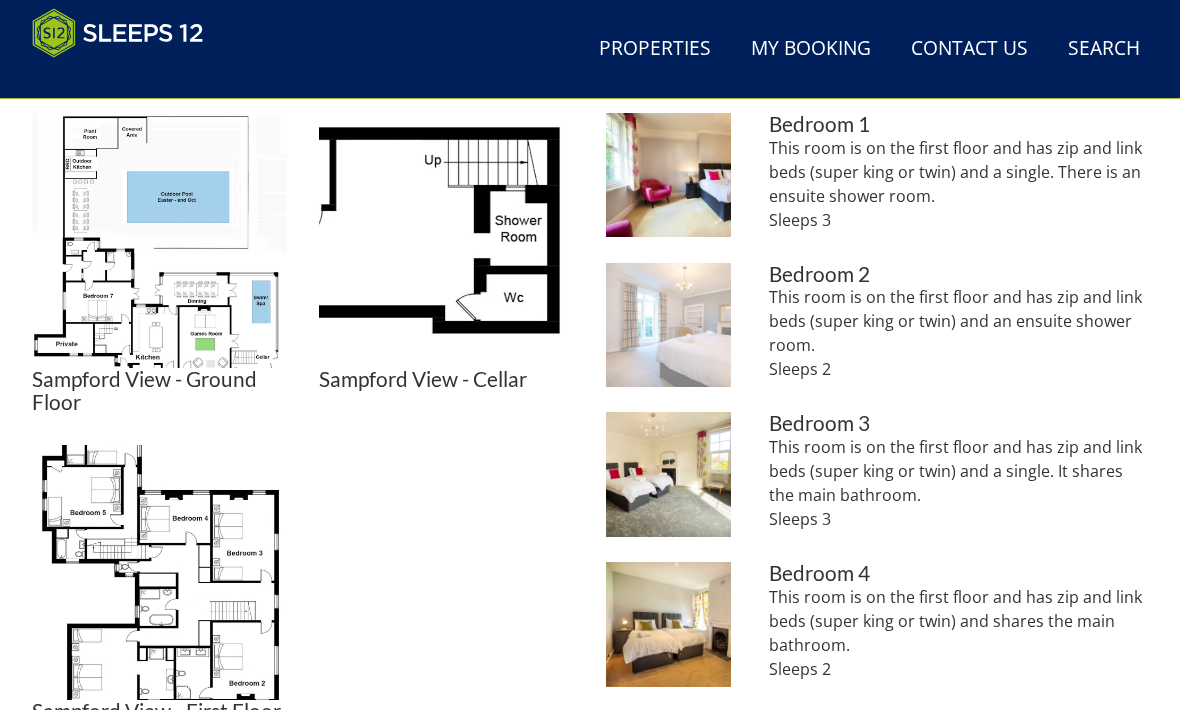 click at bounding box center [668, 325] 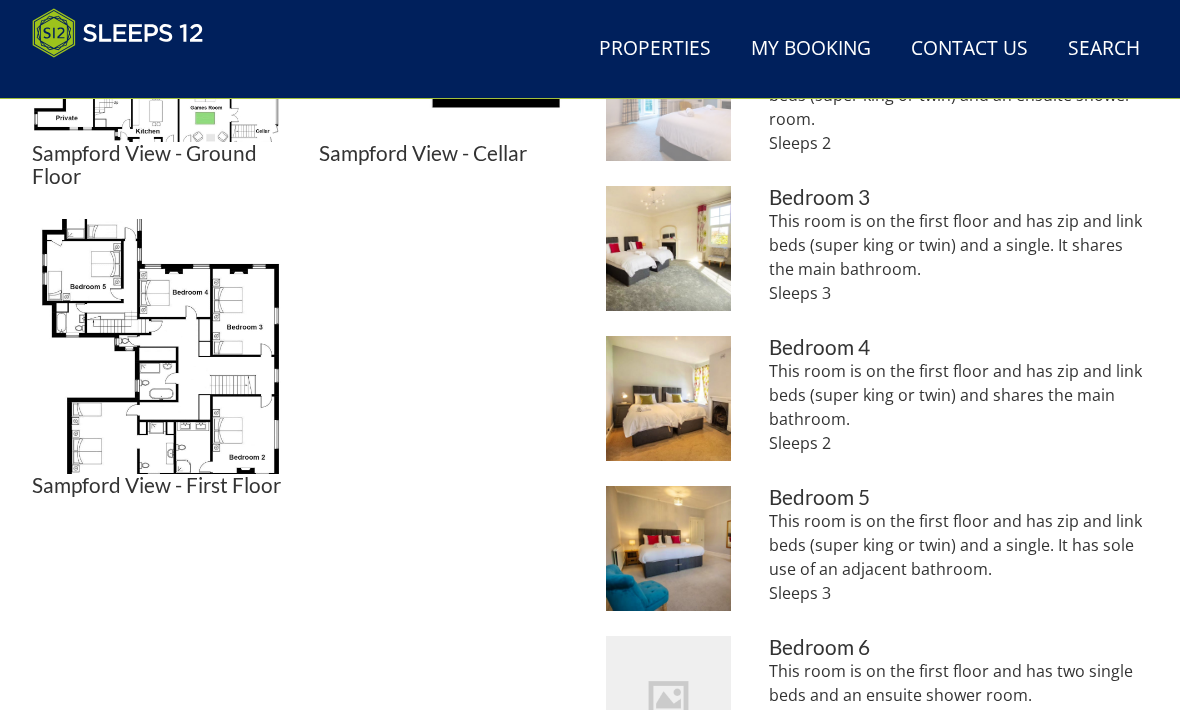 scroll, scrollTop: 1118, scrollLeft: 0, axis: vertical 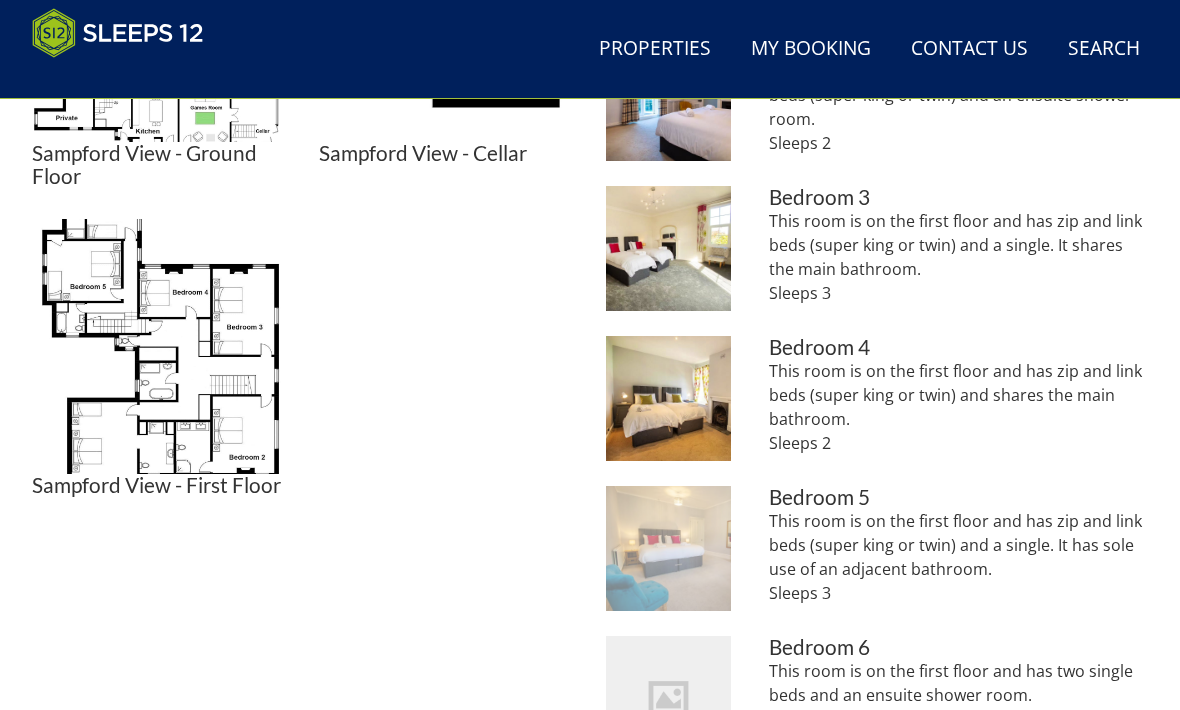 click at bounding box center (668, 548) 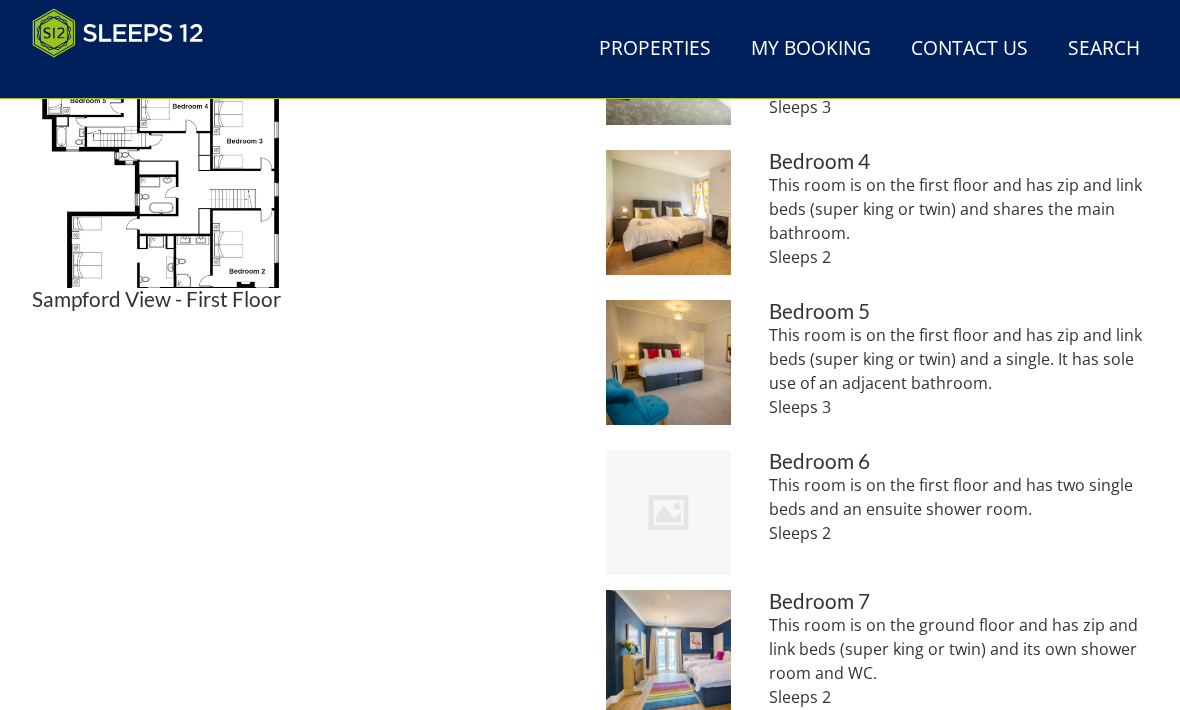 scroll, scrollTop: 1304, scrollLeft: 0, axis: vertical 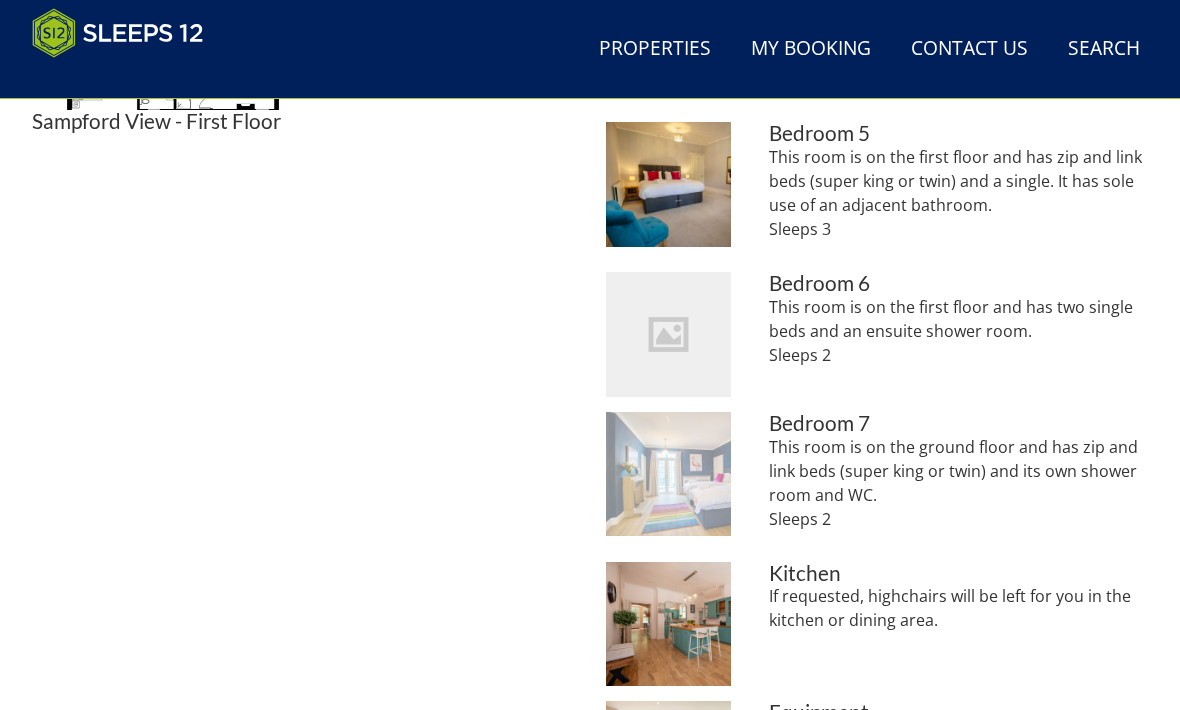 click at bounding box center (668, 474) 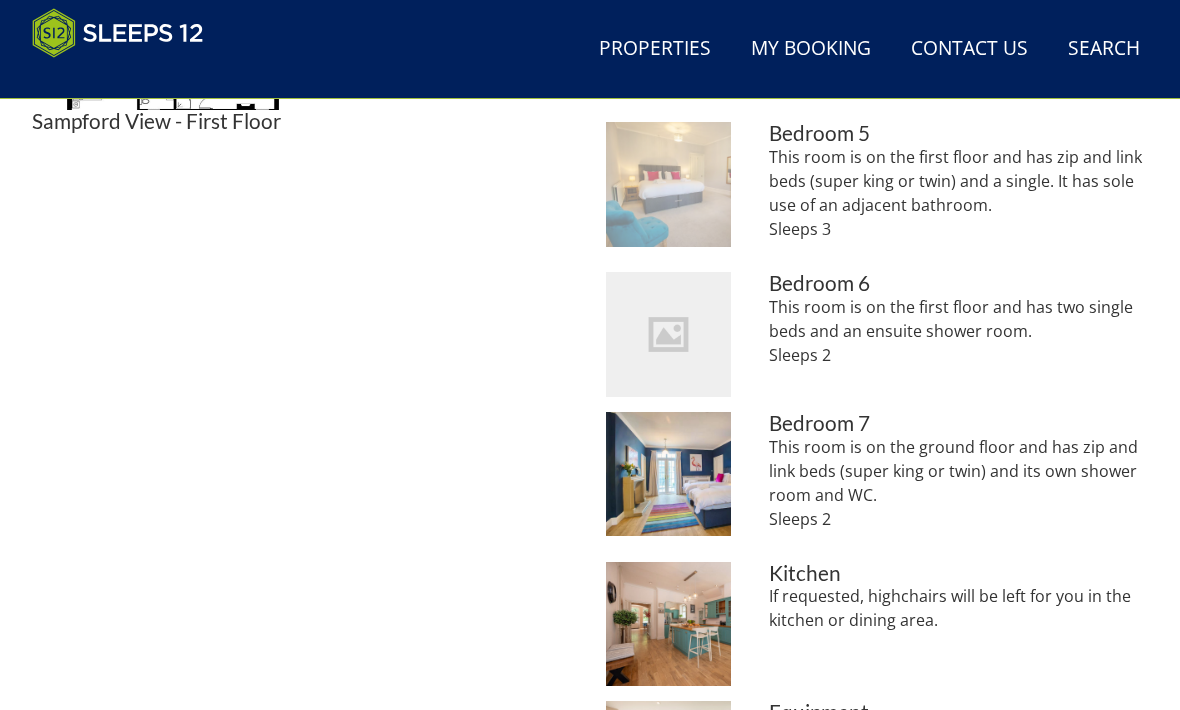 click at bounding box center [668, 184] 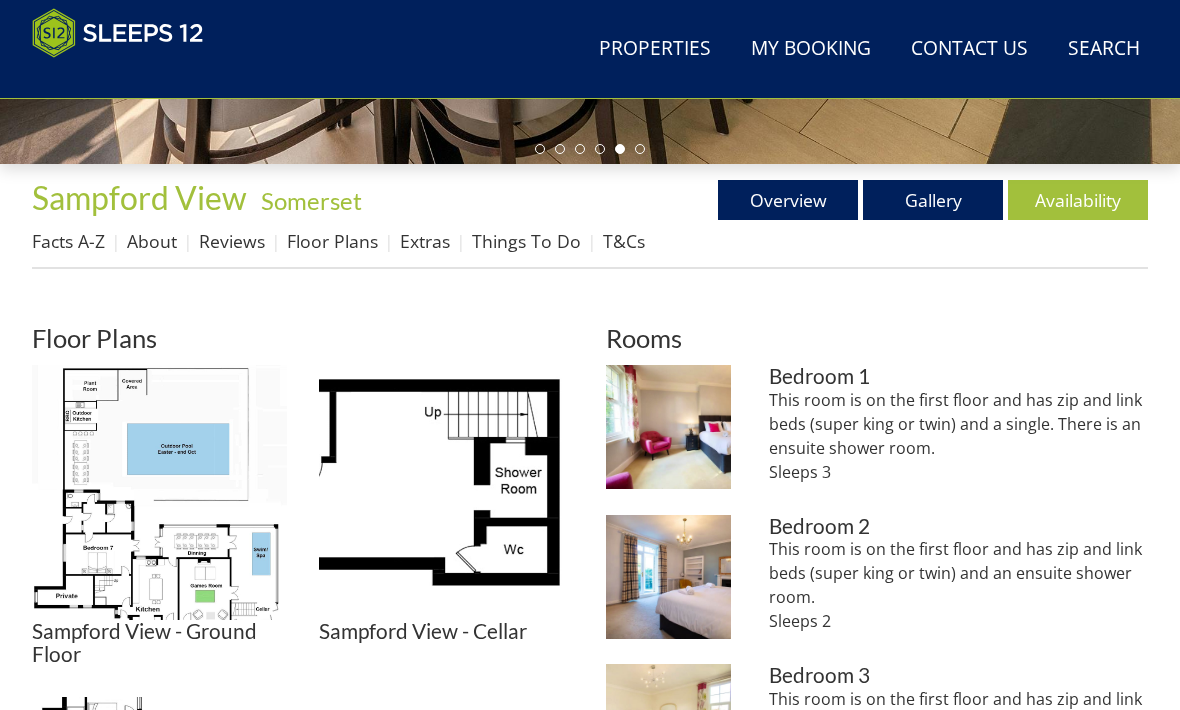scroll, scrollTop: 640, scrollLeft: 0, axis: vertical 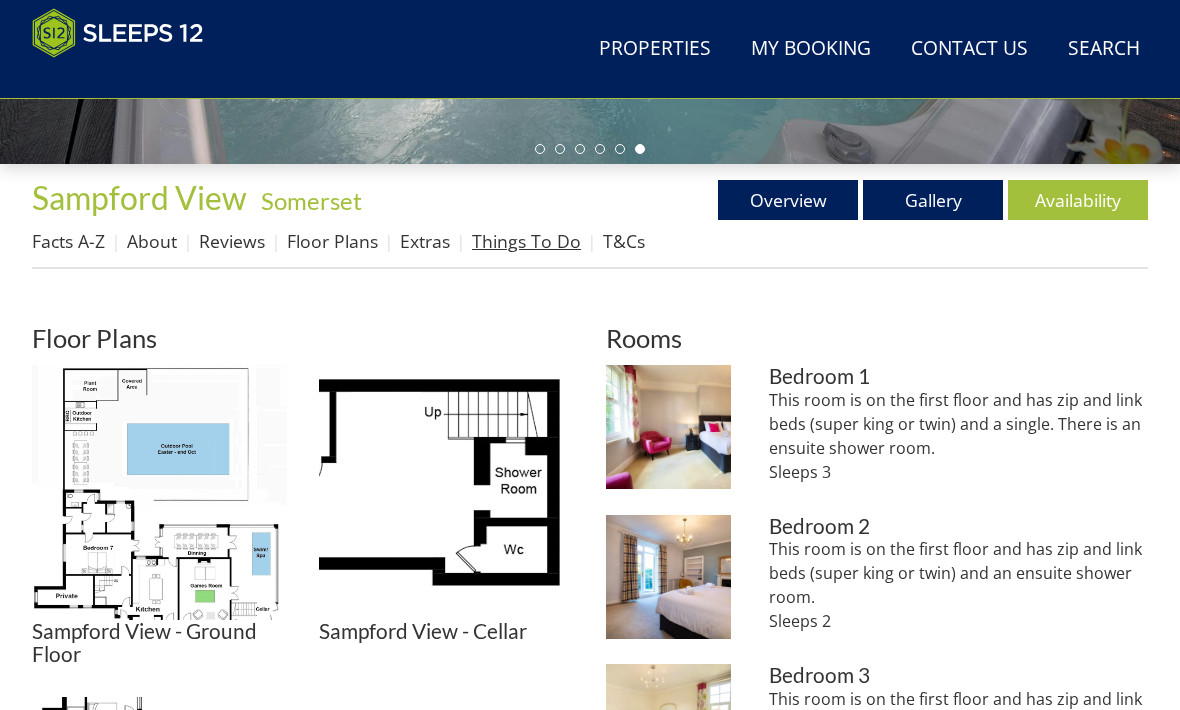click on "Things To Do" at bounding box center (526, 241) 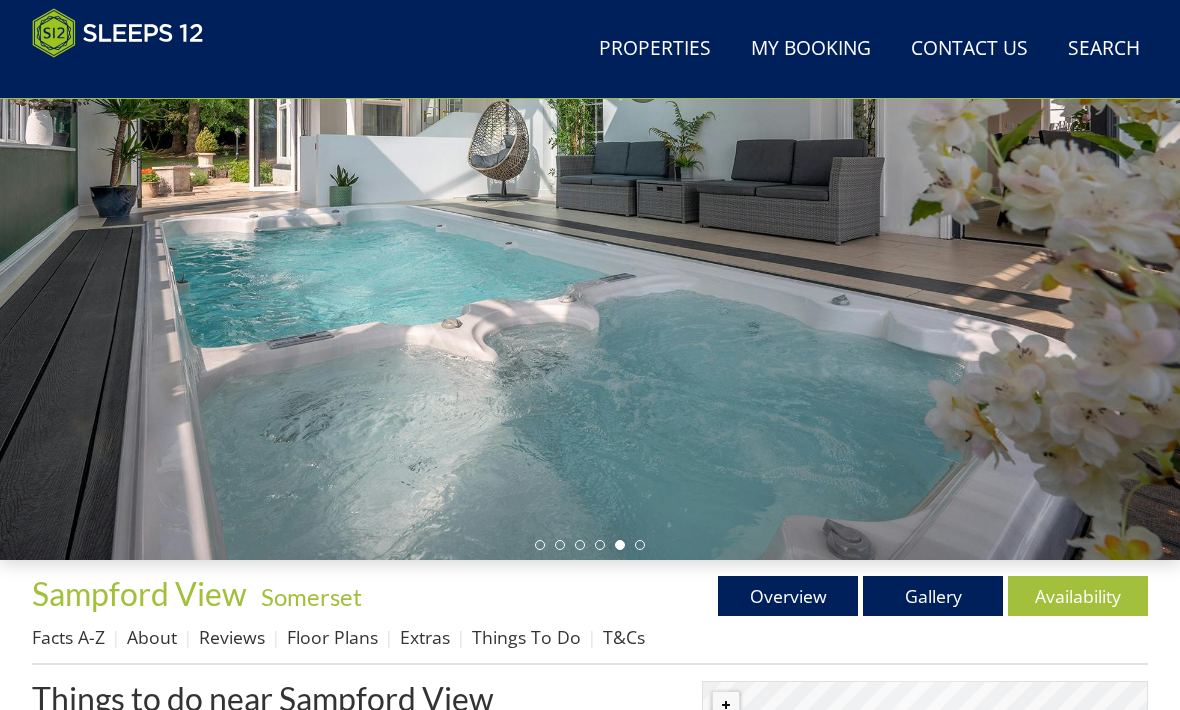 scroll, scrollTop: 230, scrollLeft: 0, axis: vertical 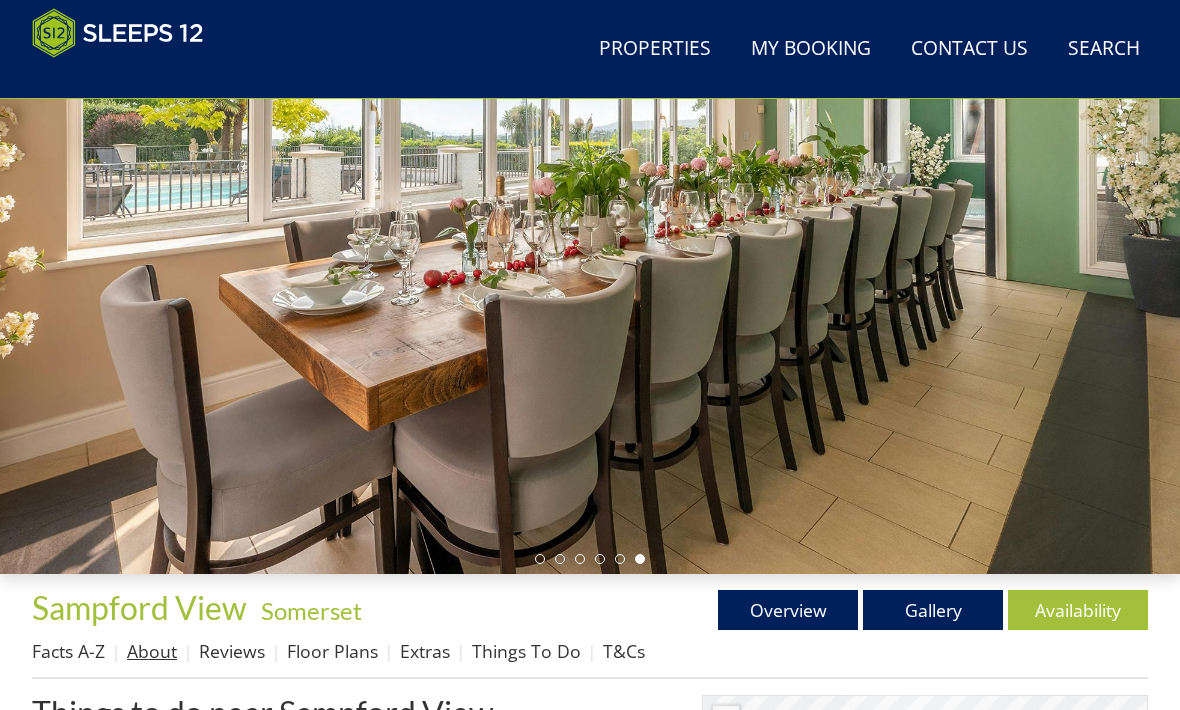click on "About" at bounding box center [152, 651] 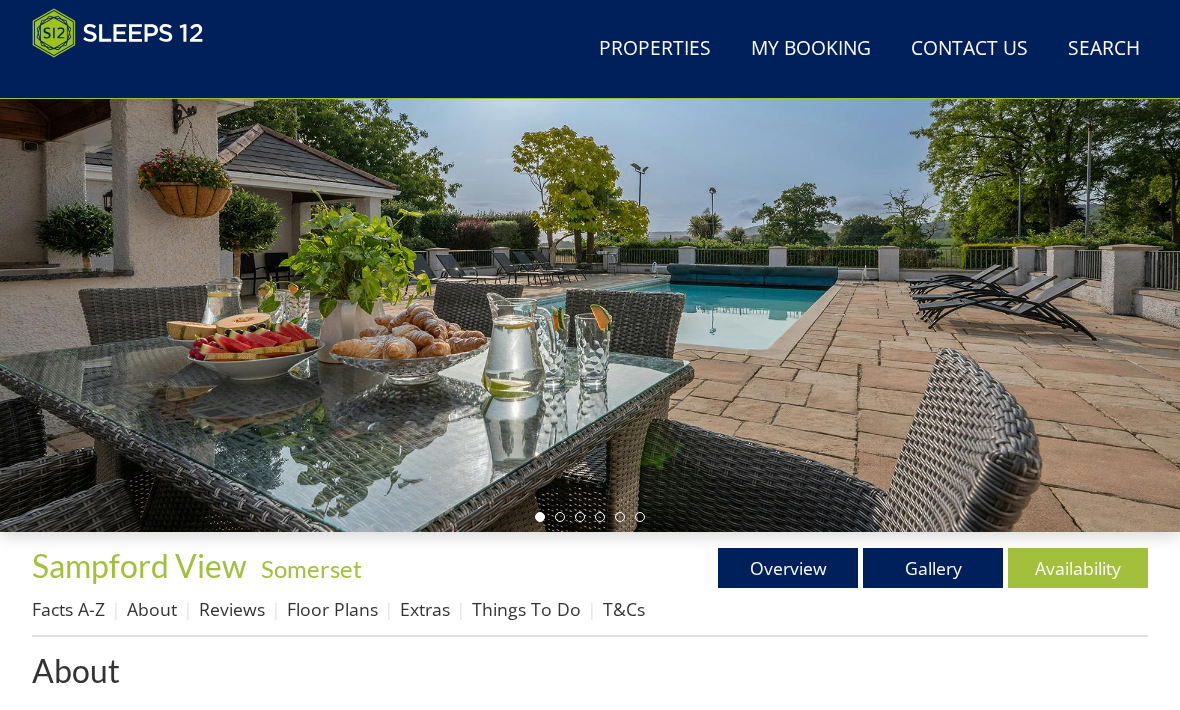 scroll, scrollTop: 277, scrollLeft: 0, axis: vertical 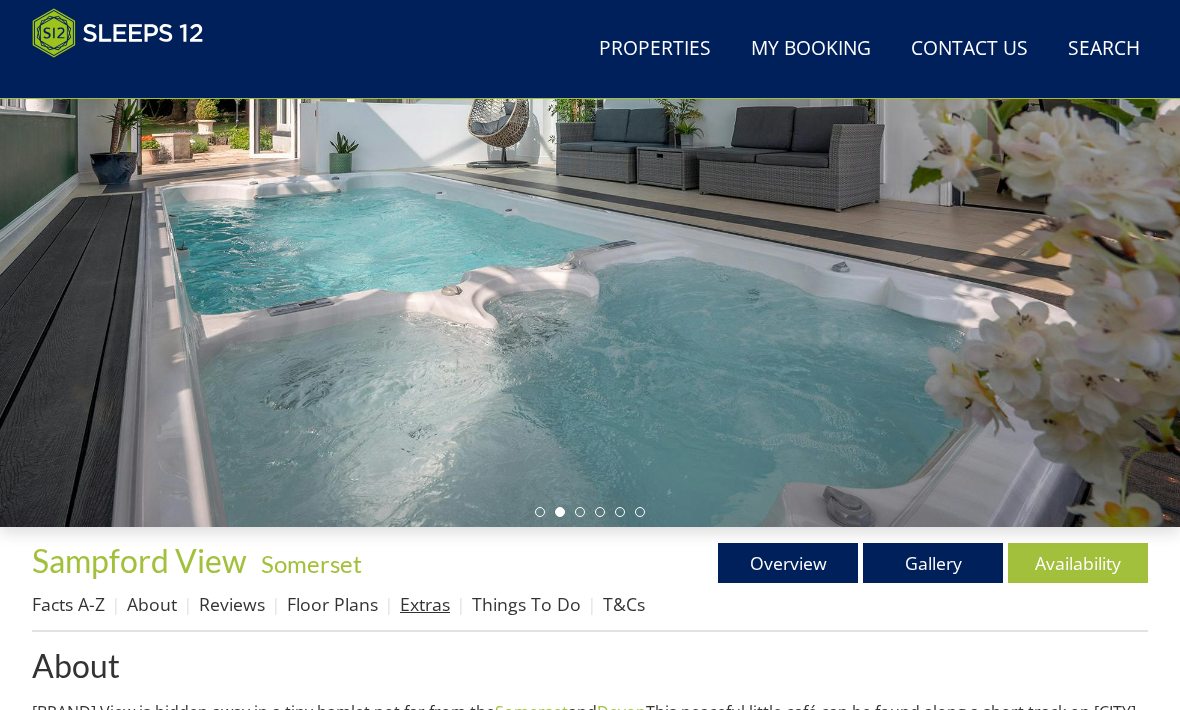 click on "Extras" at bounding box center [425, 604] 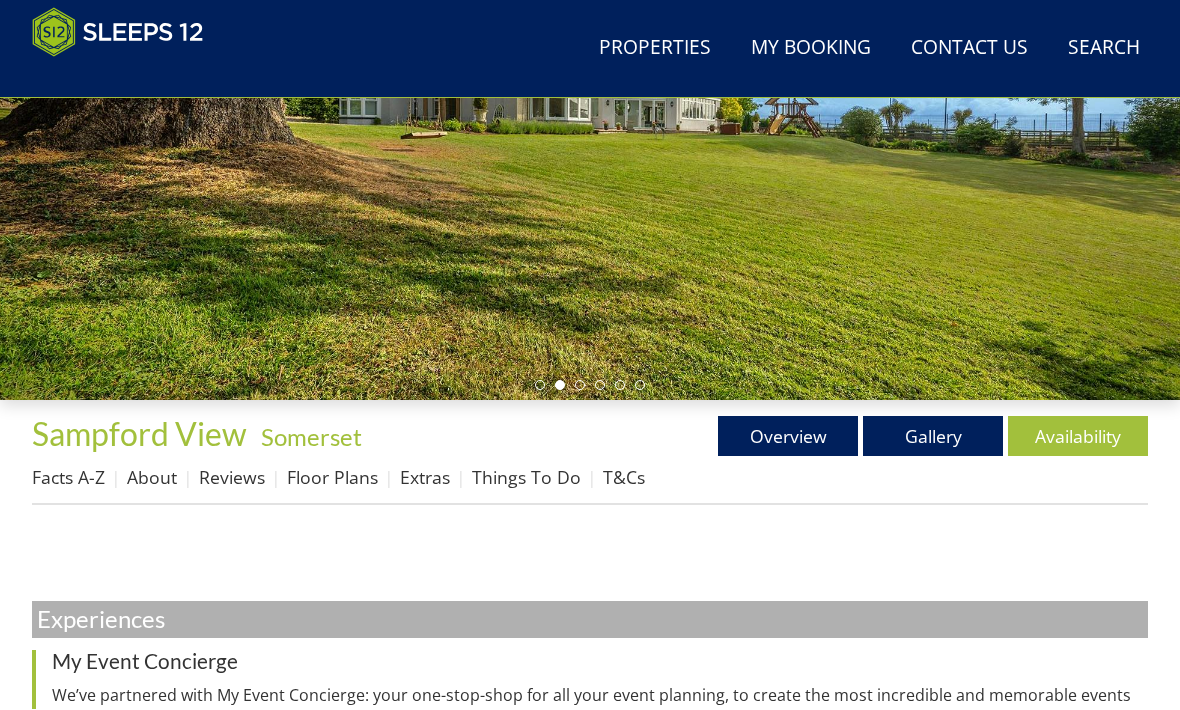 scroll, scrollTop: 404, scrollLeft: 0, axis: vertical 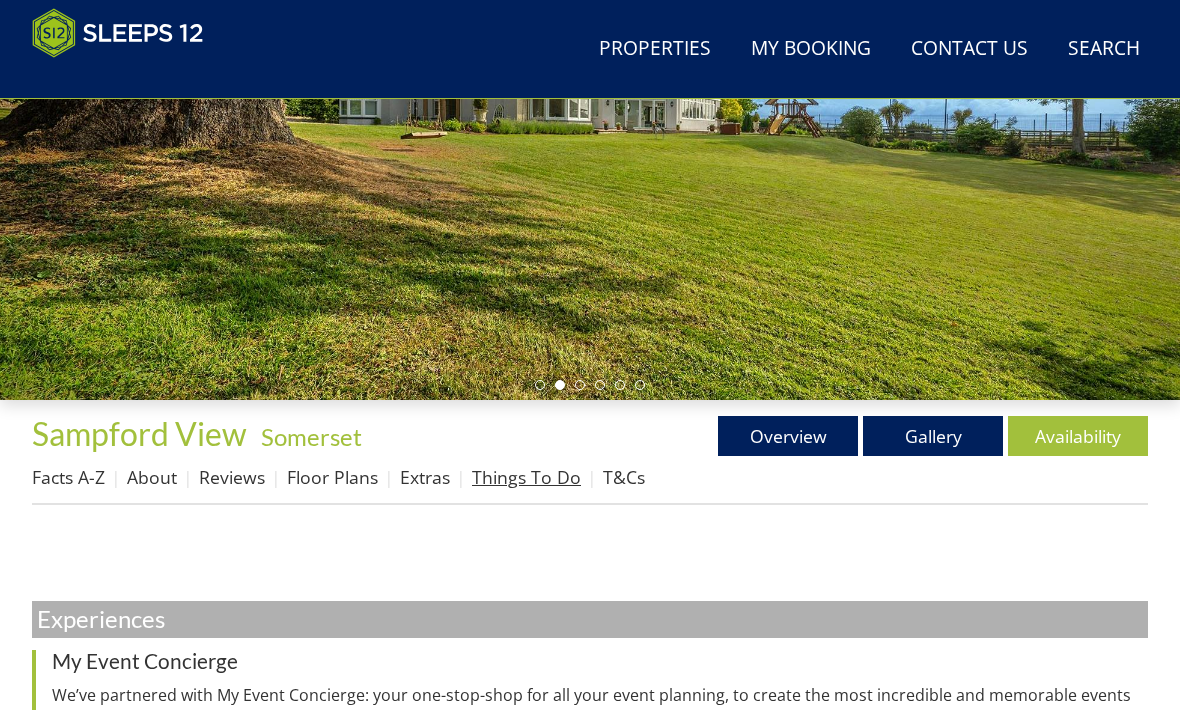 click on "Things To Do" at bounding box center [526, 477] 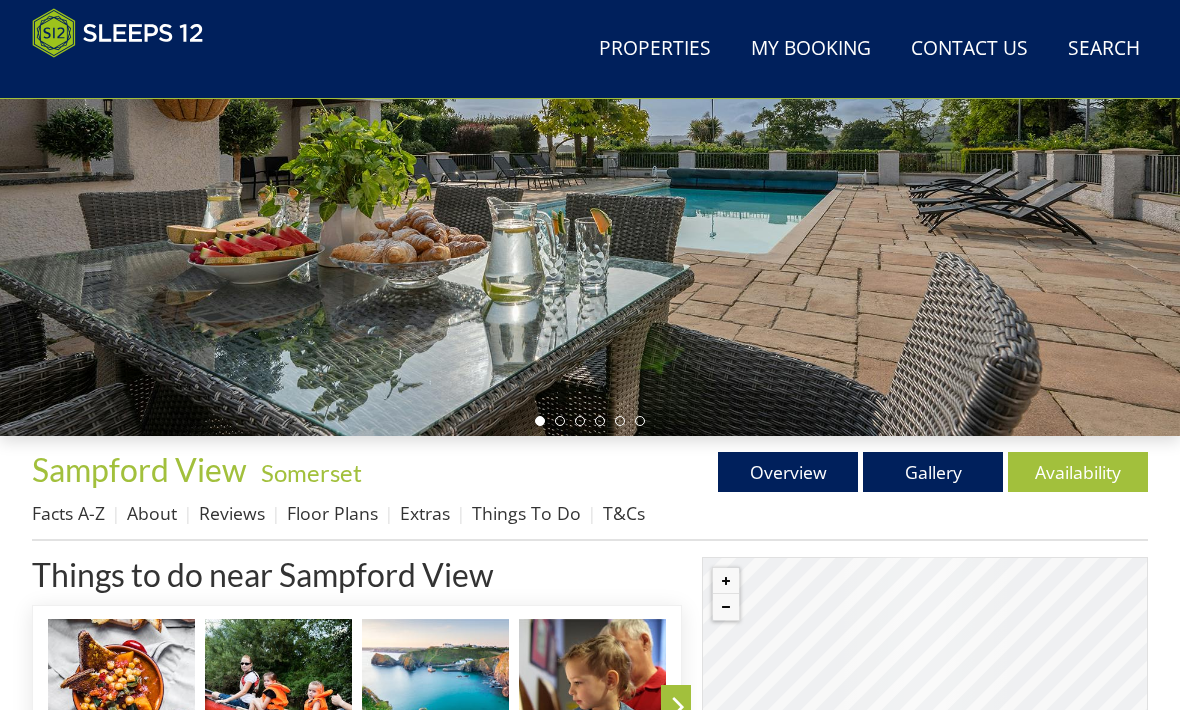 scroll, scrollTop: 387, scrollLeft: 0, axis: vertical 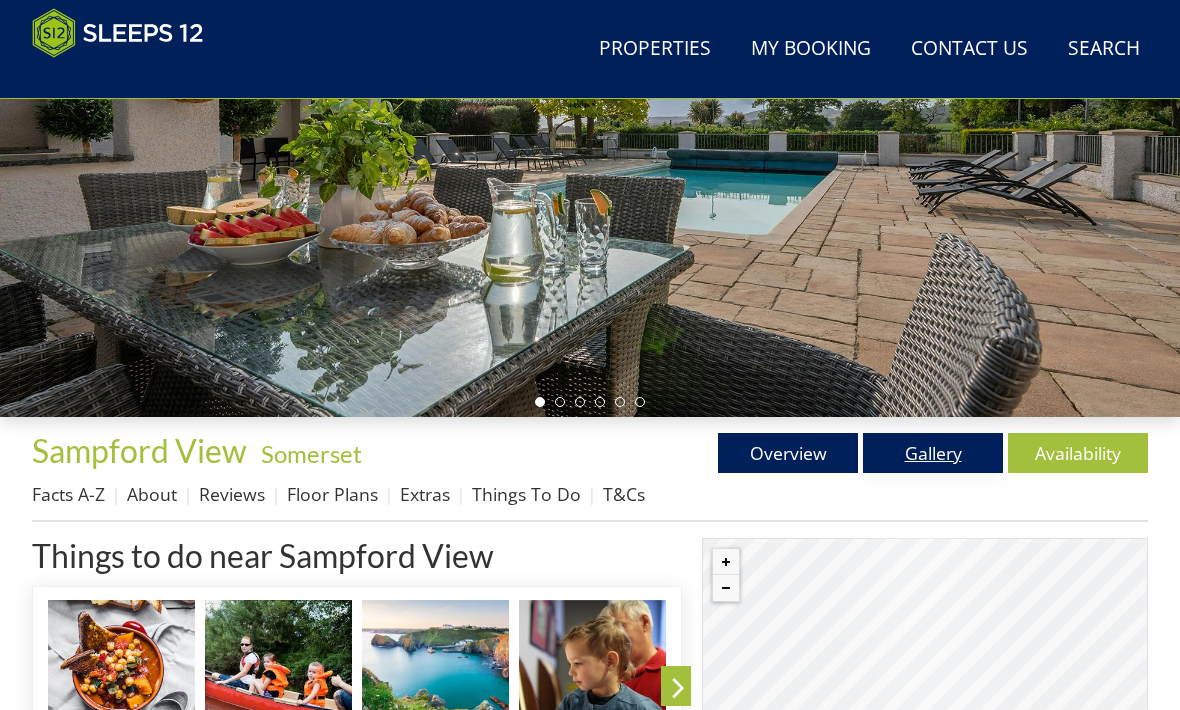 click on "Gallery" at bounding box center [933, 453] 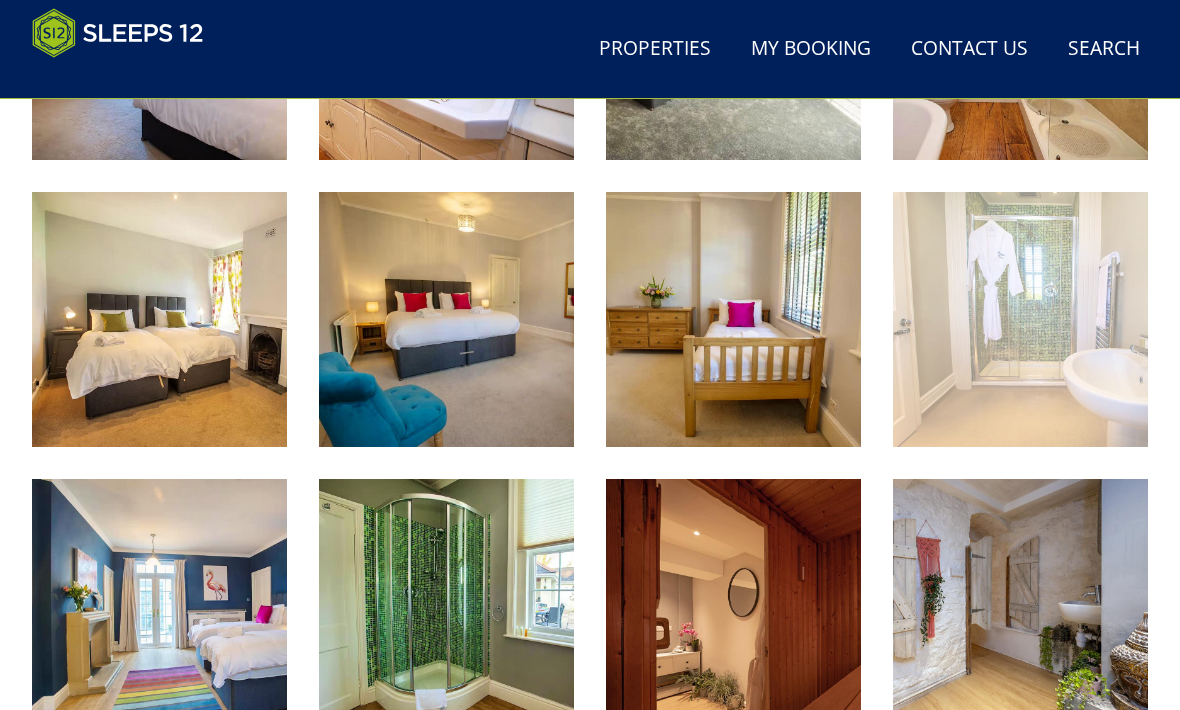 scroll, scrollTop: 2455, scrollLeft: 0, axis: vertical 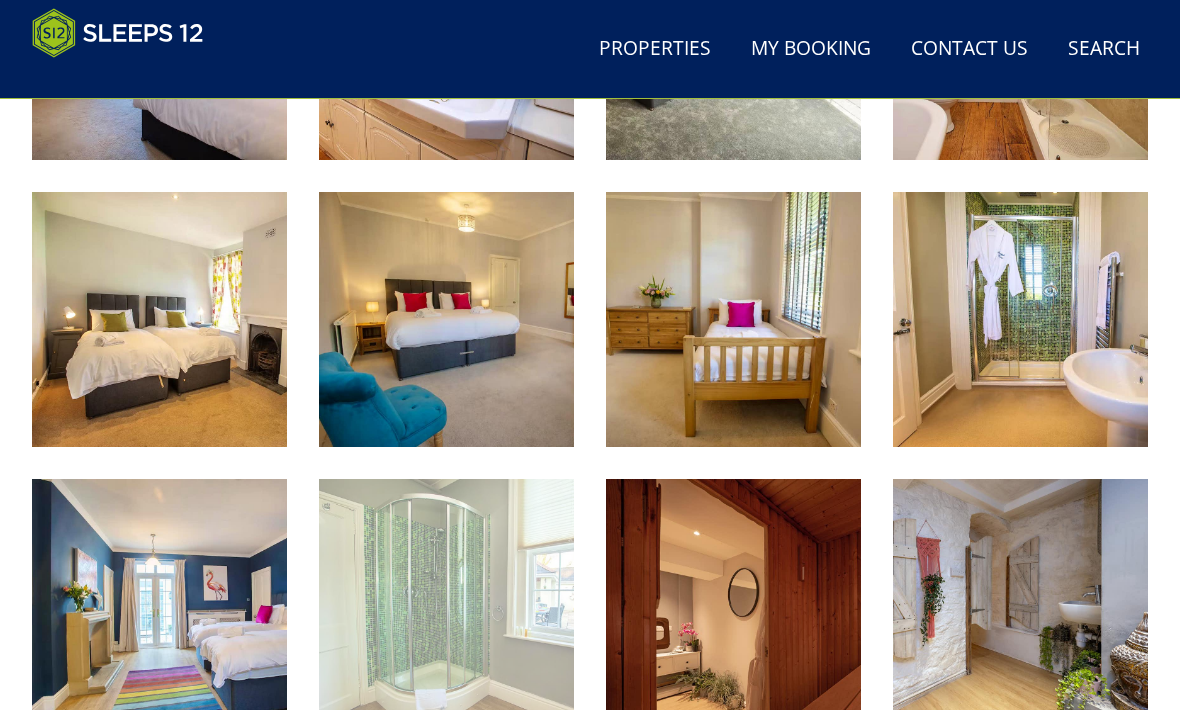 click at bounding box center (446, 606) 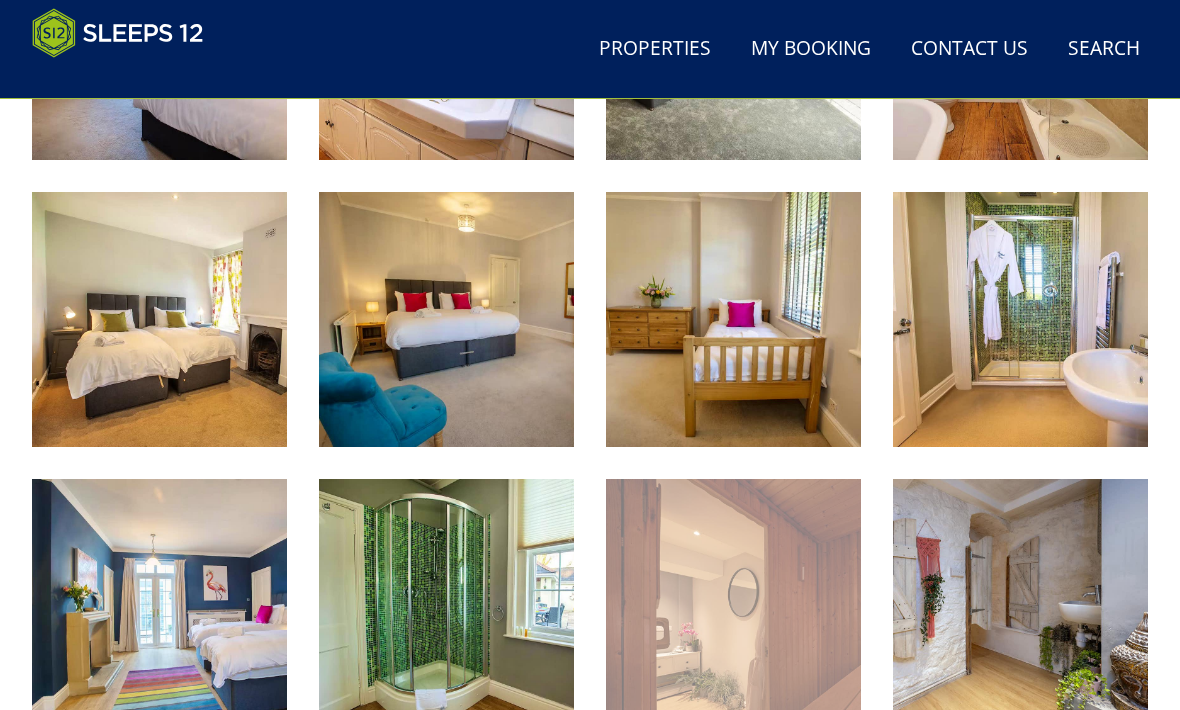 click at bounding box center [733, 606] 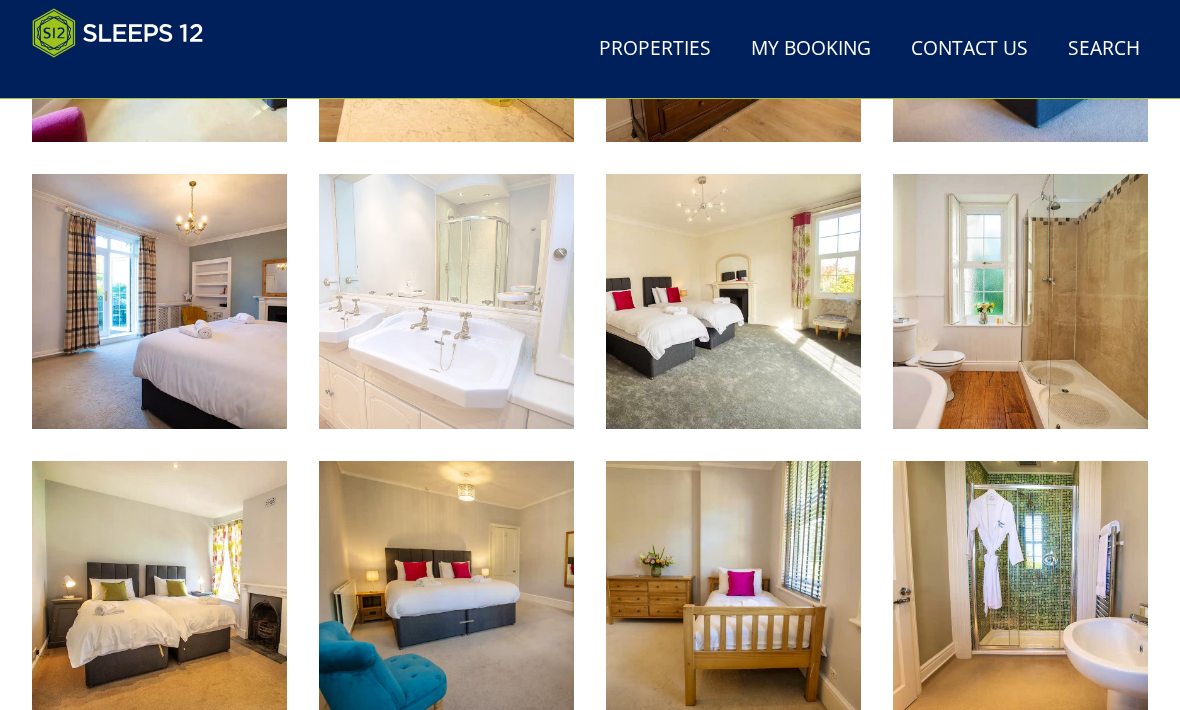 scroll, scrollTop: 2186, scrollLeft: 0, axis: vertical 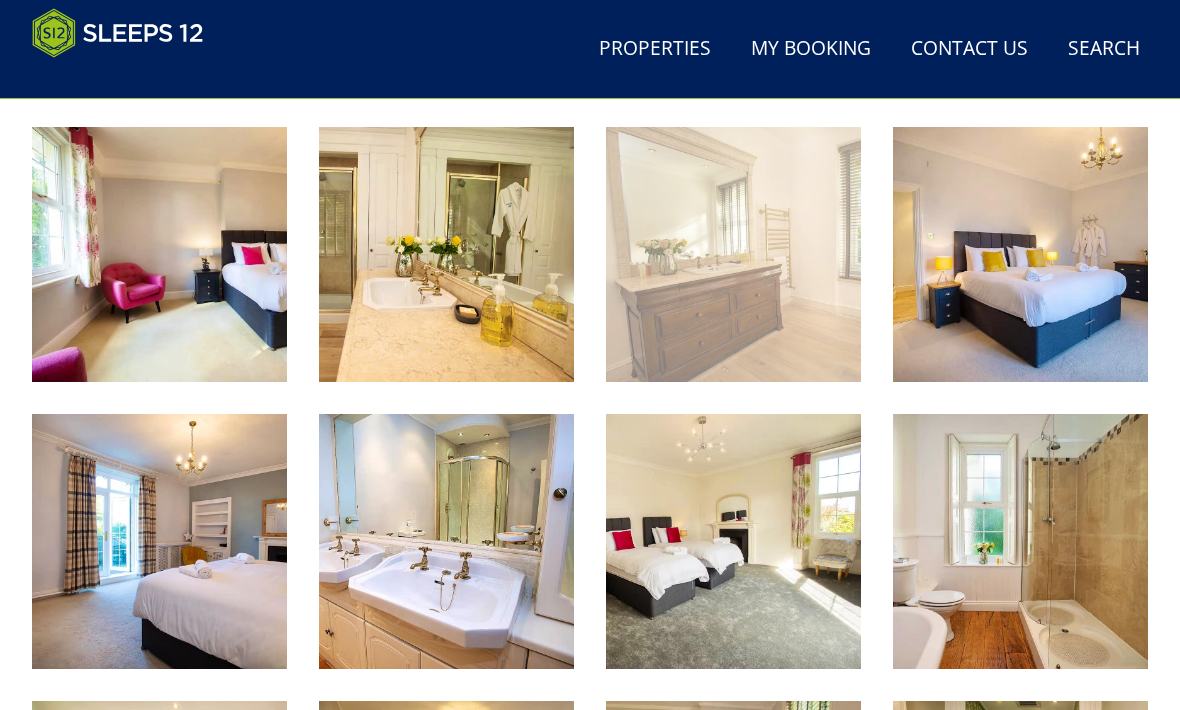 click at bounding box center [733, 254] 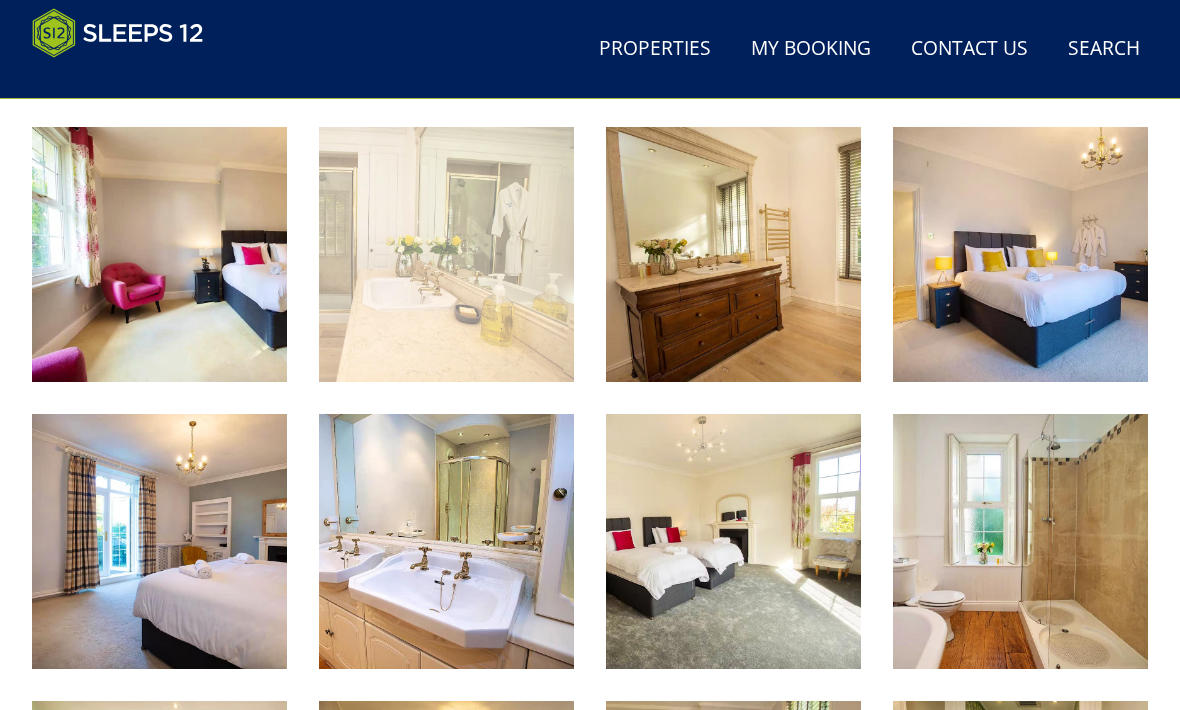 click at bounding box center [446, 254] 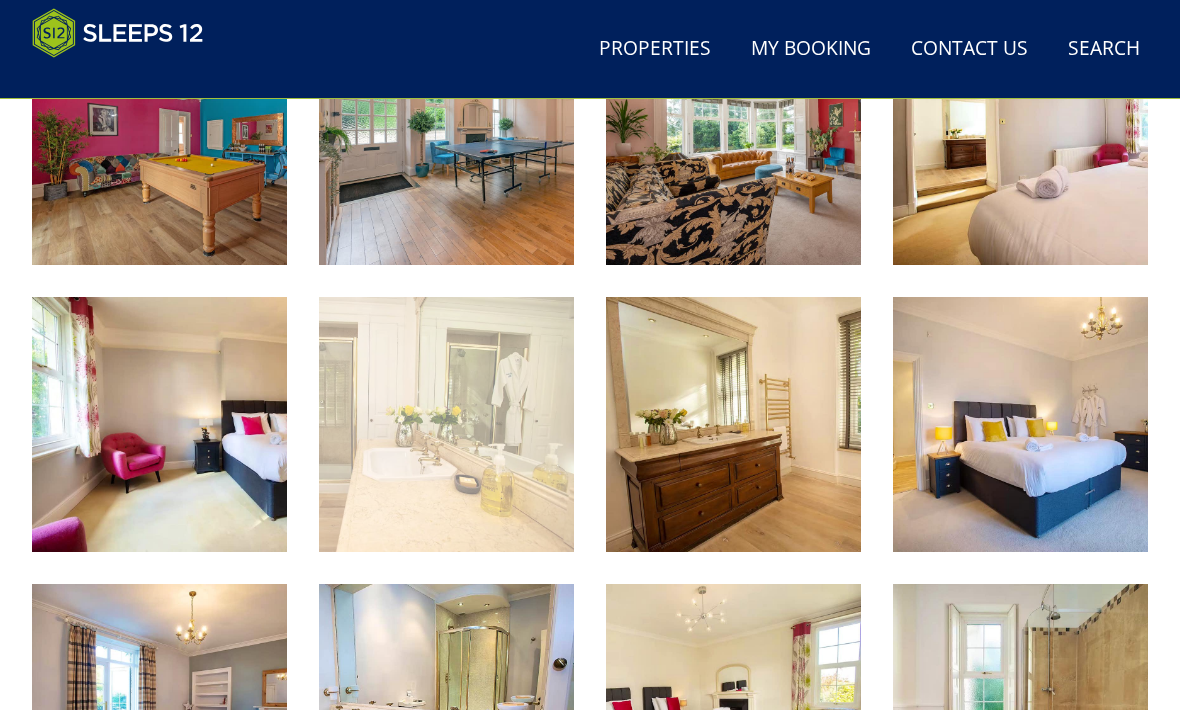 scroll, scrollTop: 1779, scrollLeft: 0, axis: vertical 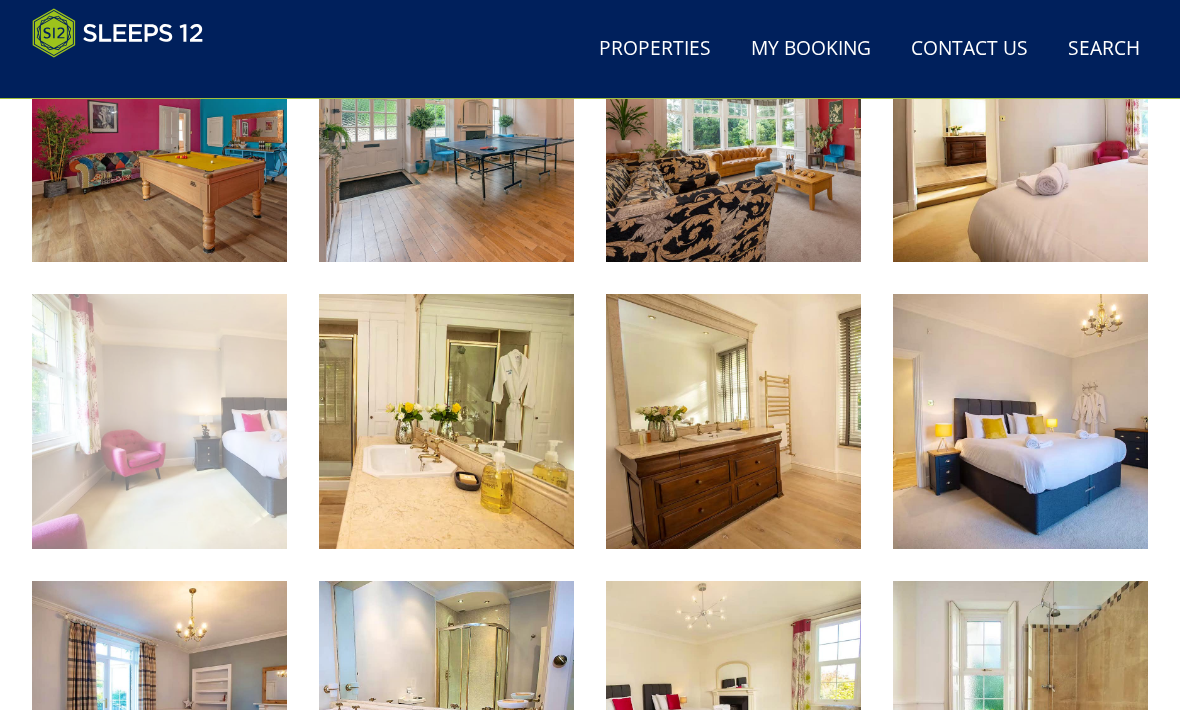 click at bounding box center [159, 421] 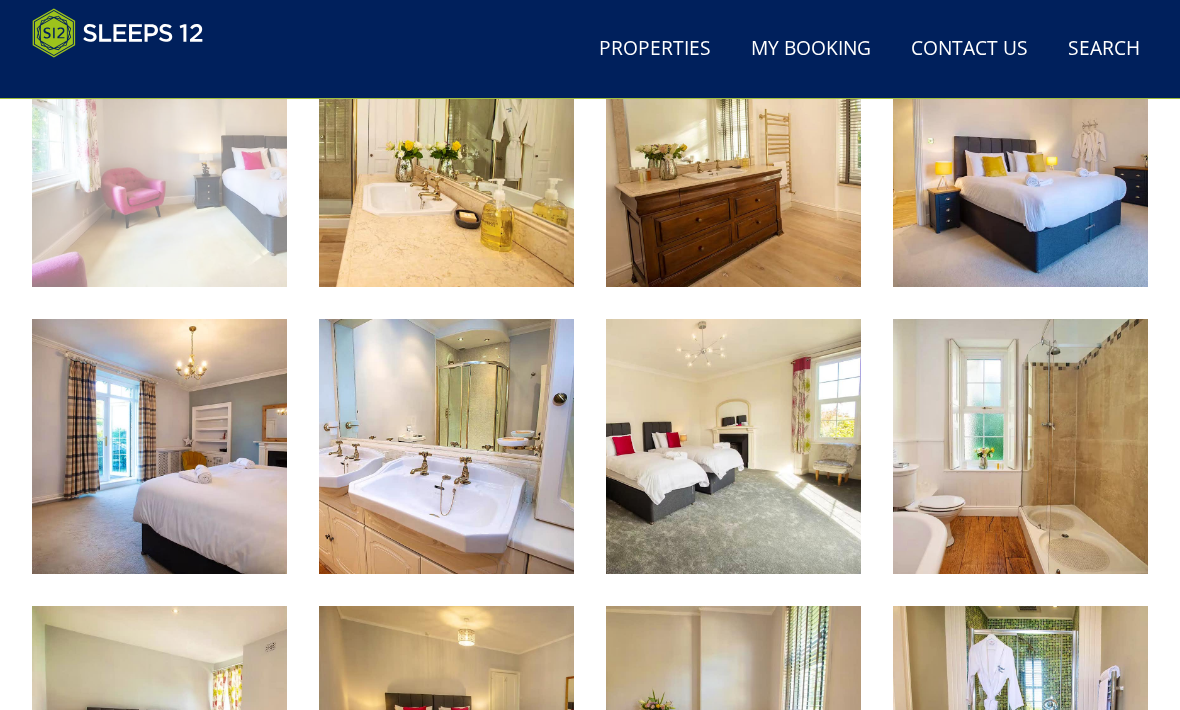 scroll, scrollTop: 2041, scrollLeft: 0, axis: vertical 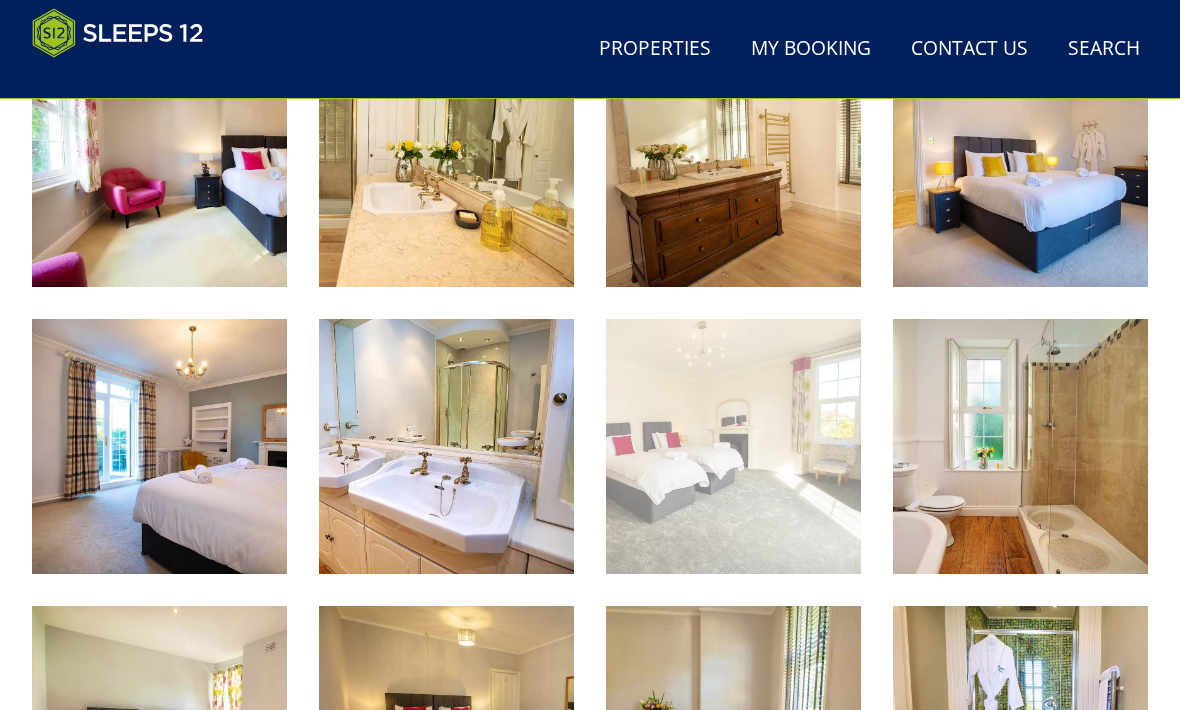 click at bounding box center (733, 446) 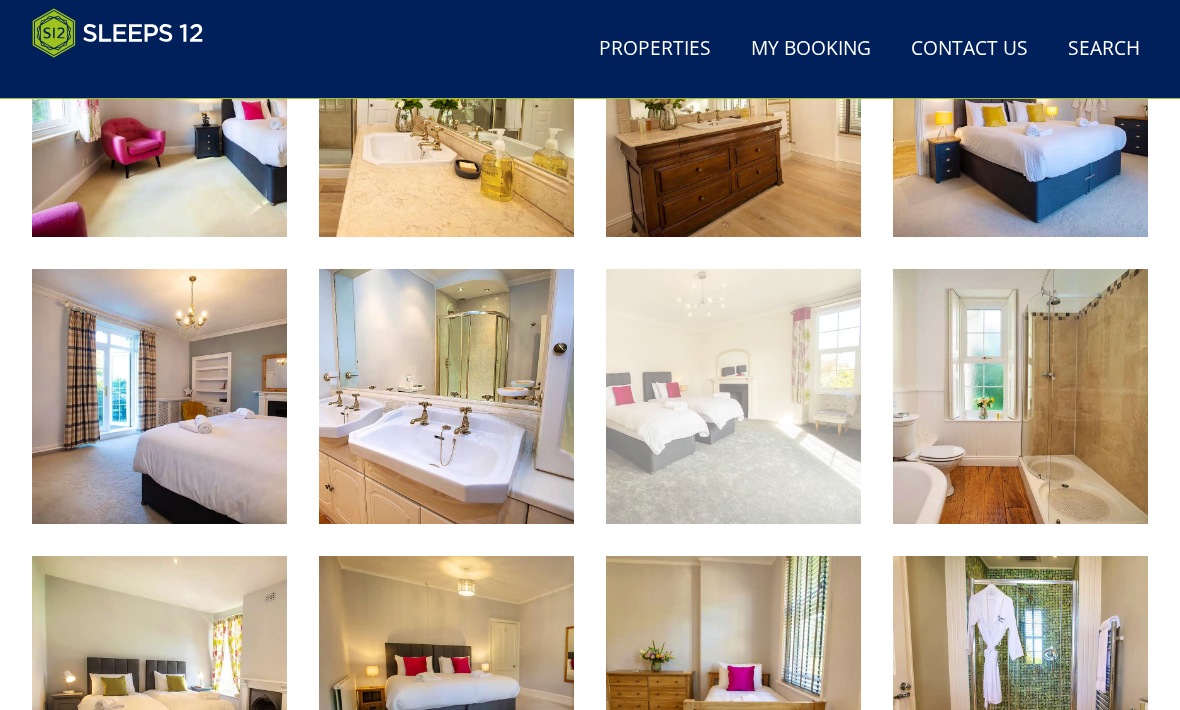 scroll, scrollTop: 2088, scrollLeft: 0, axis: vertical 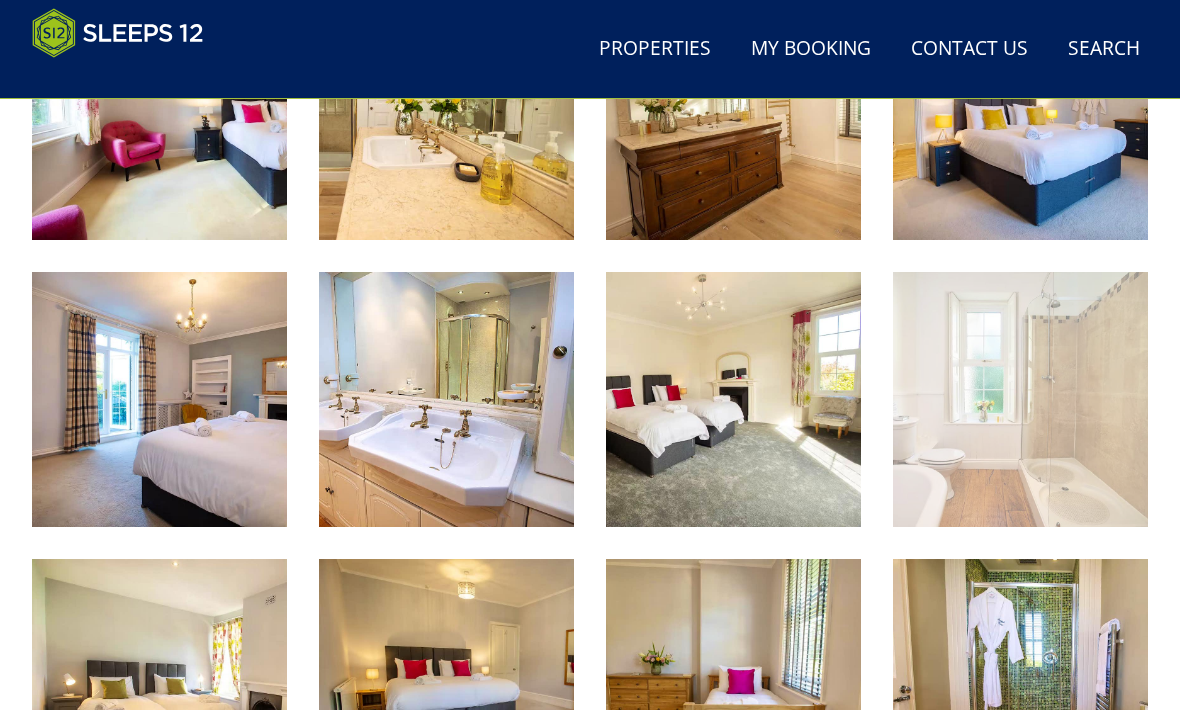 click at bounding box center [1020, 399] 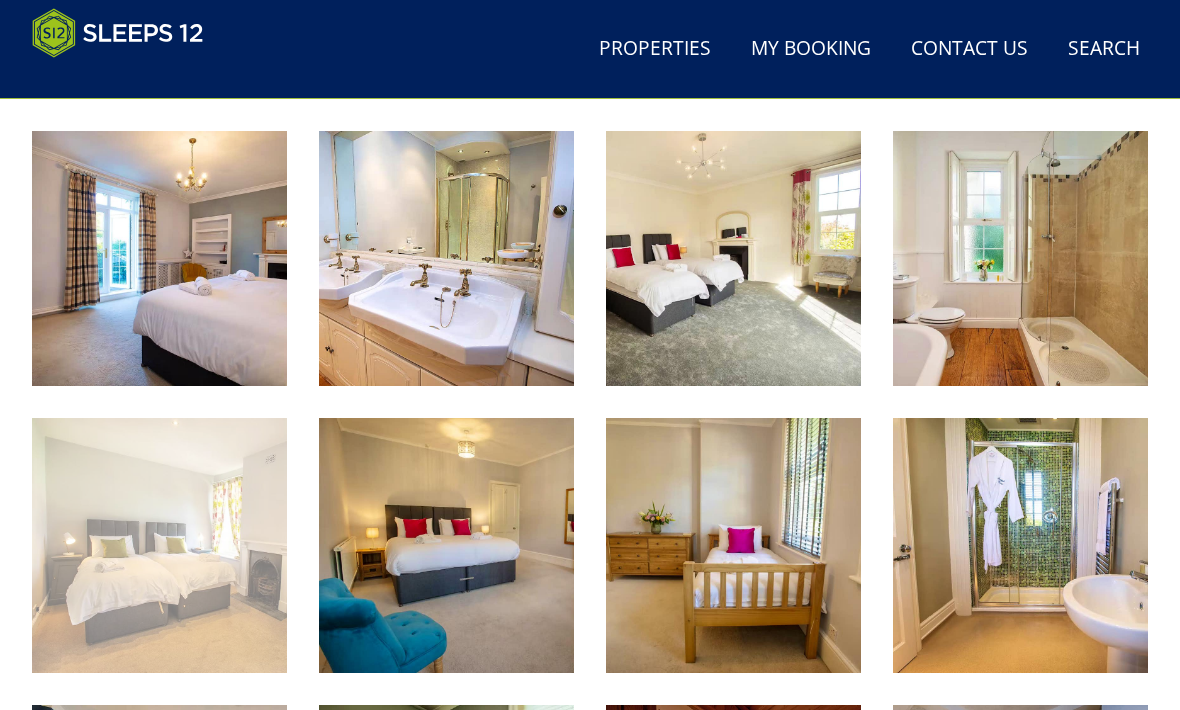 scroll, scrollTop: 2229, scrollLeft: 0, axis: vertical 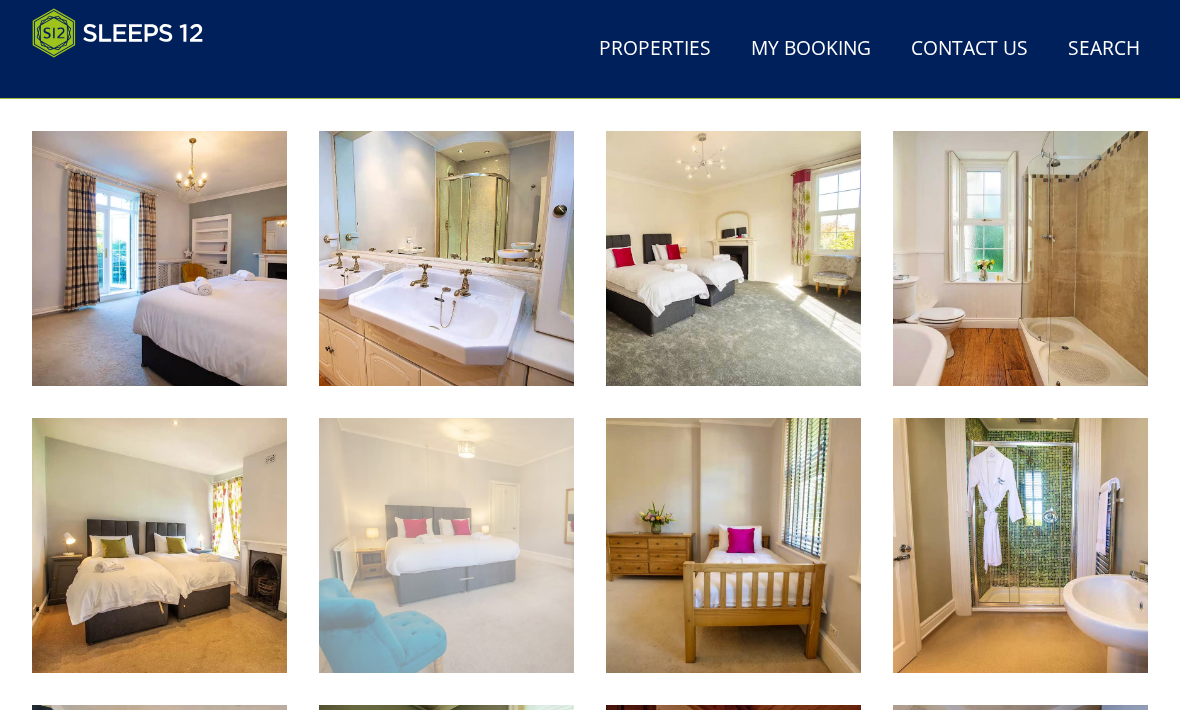 click at bounding box center [446, 545] 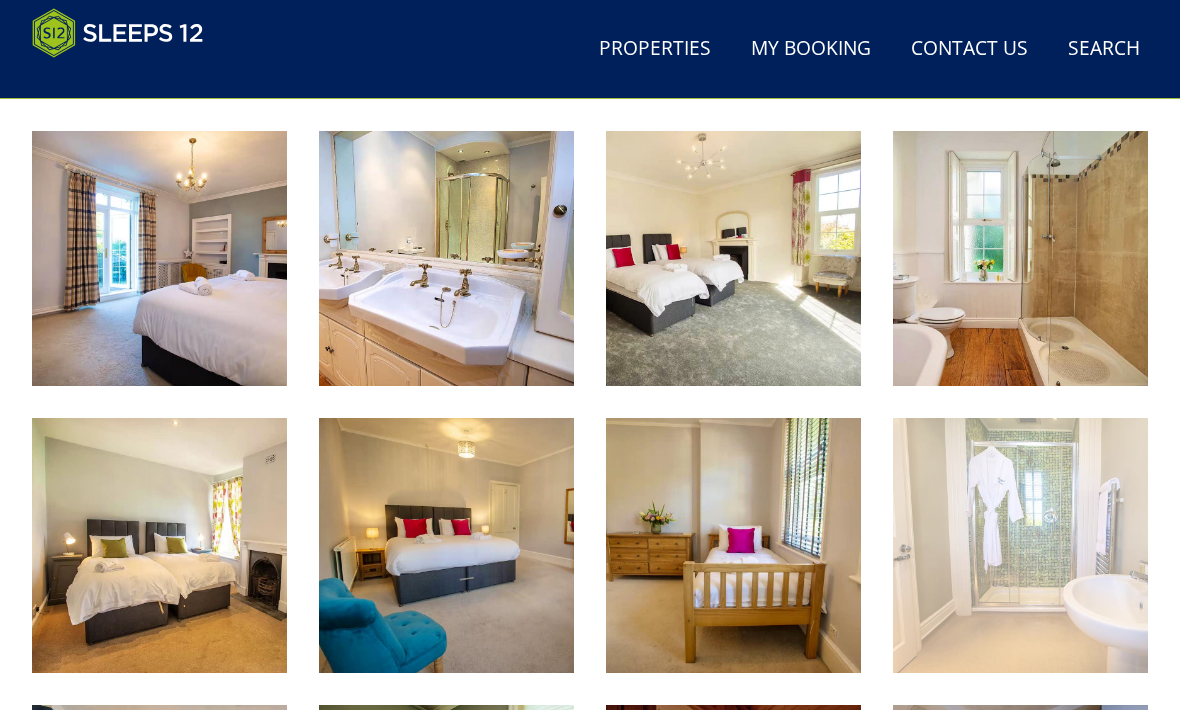 click at bounding box center (1020, 545) 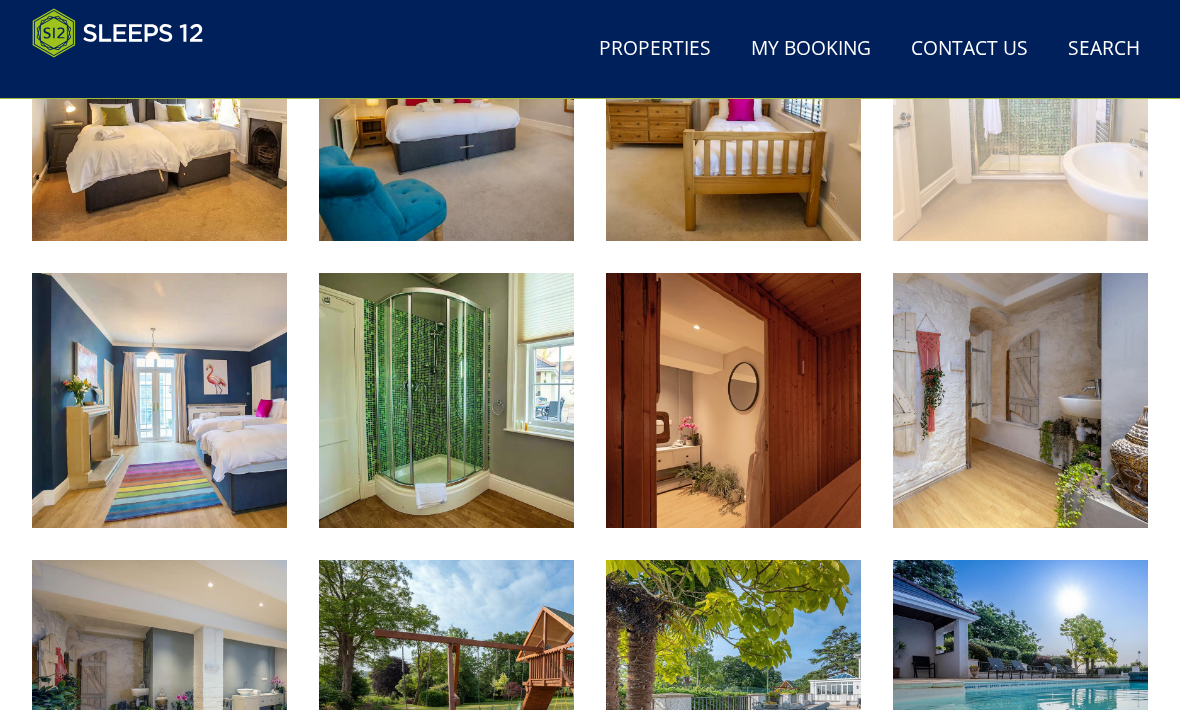 scroll, scrollTop: 2661, scrollLeft: 0, axis: vertical 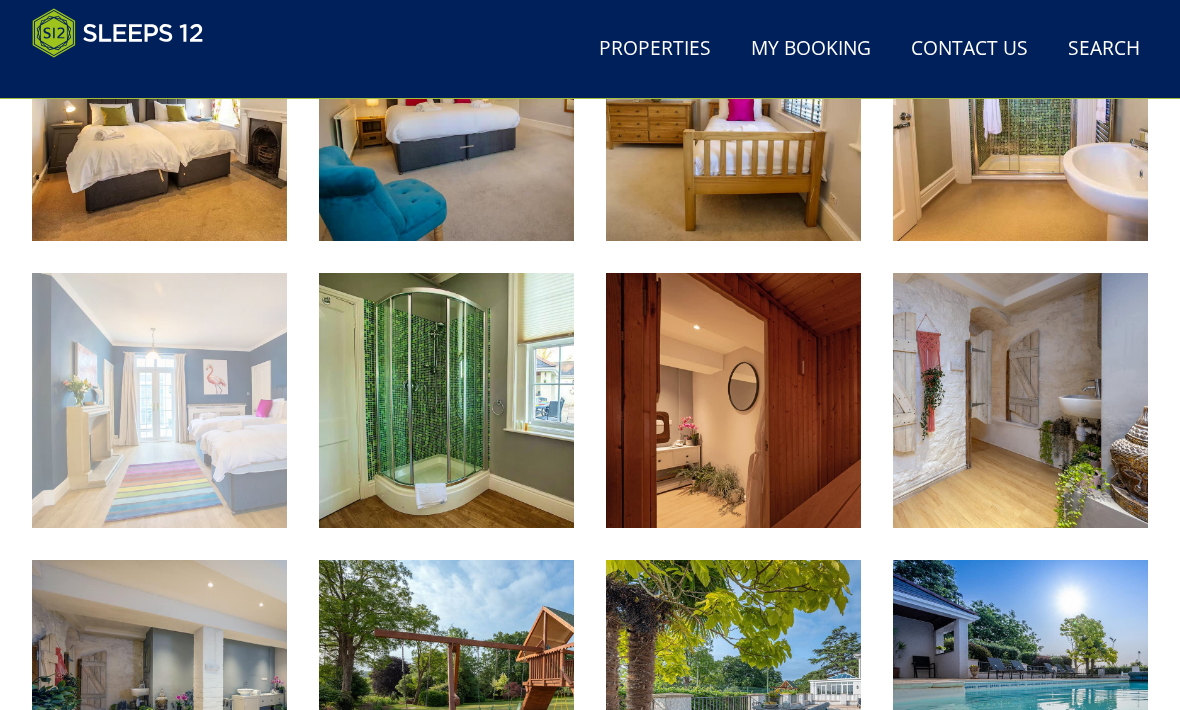 click at bounding box center [159, 400] 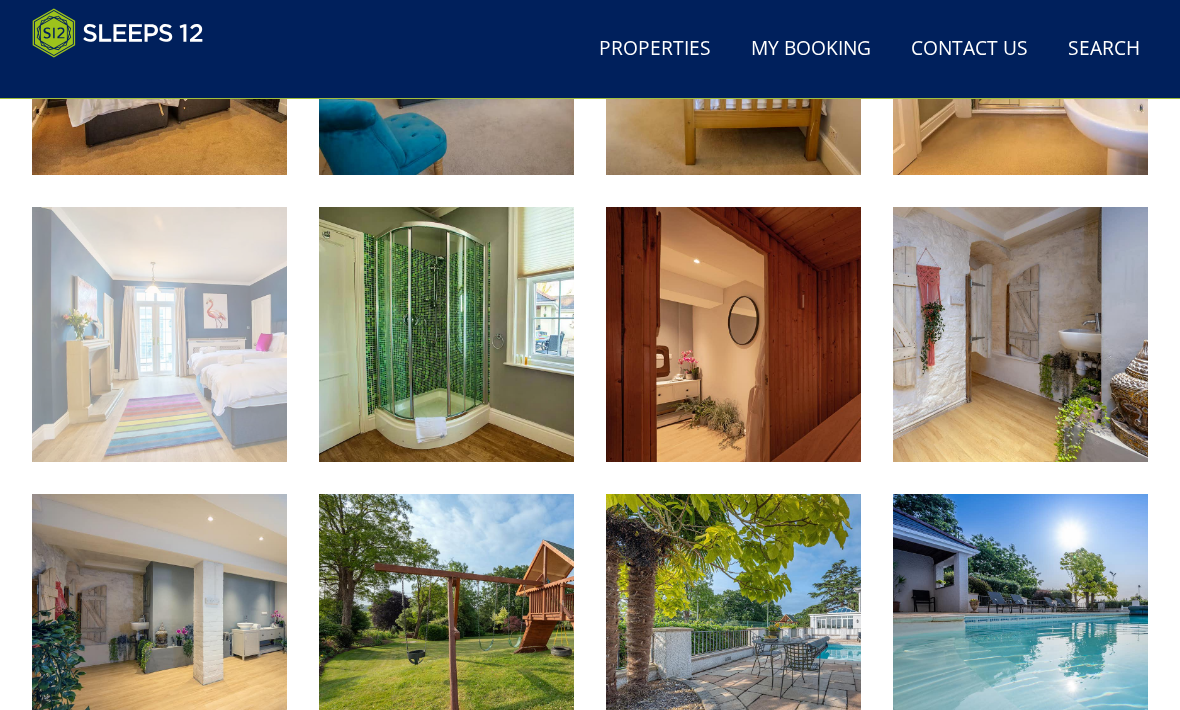 scroll, scrollTop: 2730, scrollLeft: 0, axis: vertical 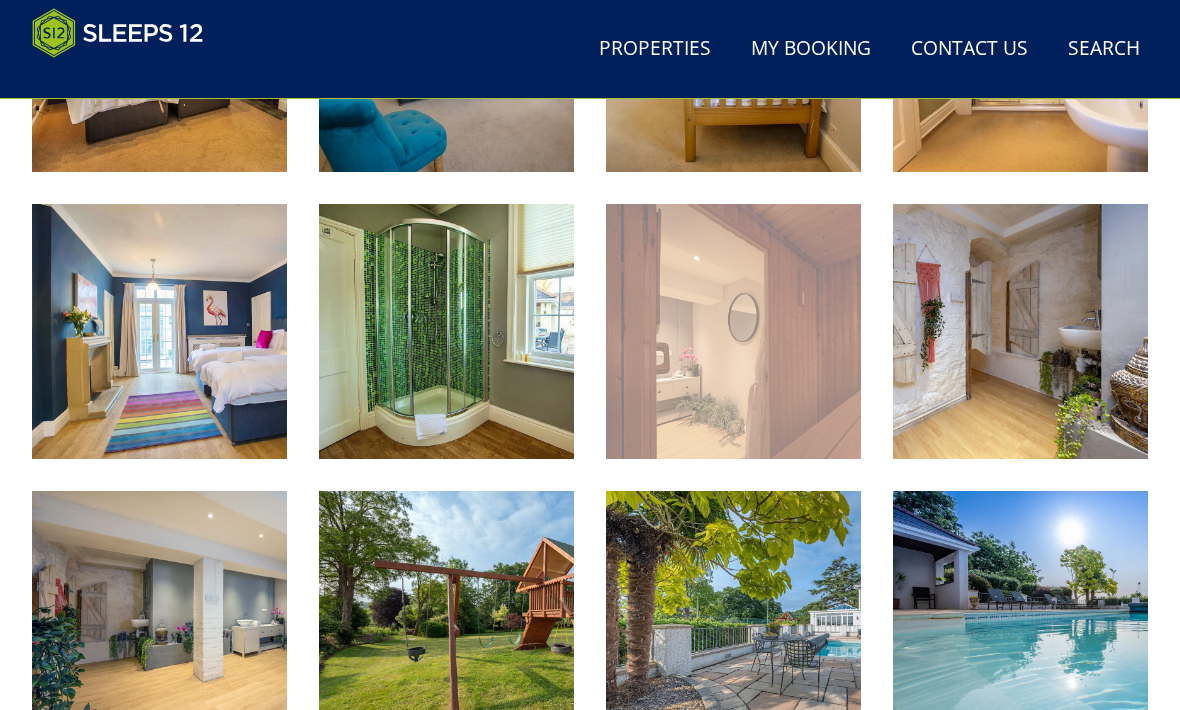 click at bounding box center (733, 331) 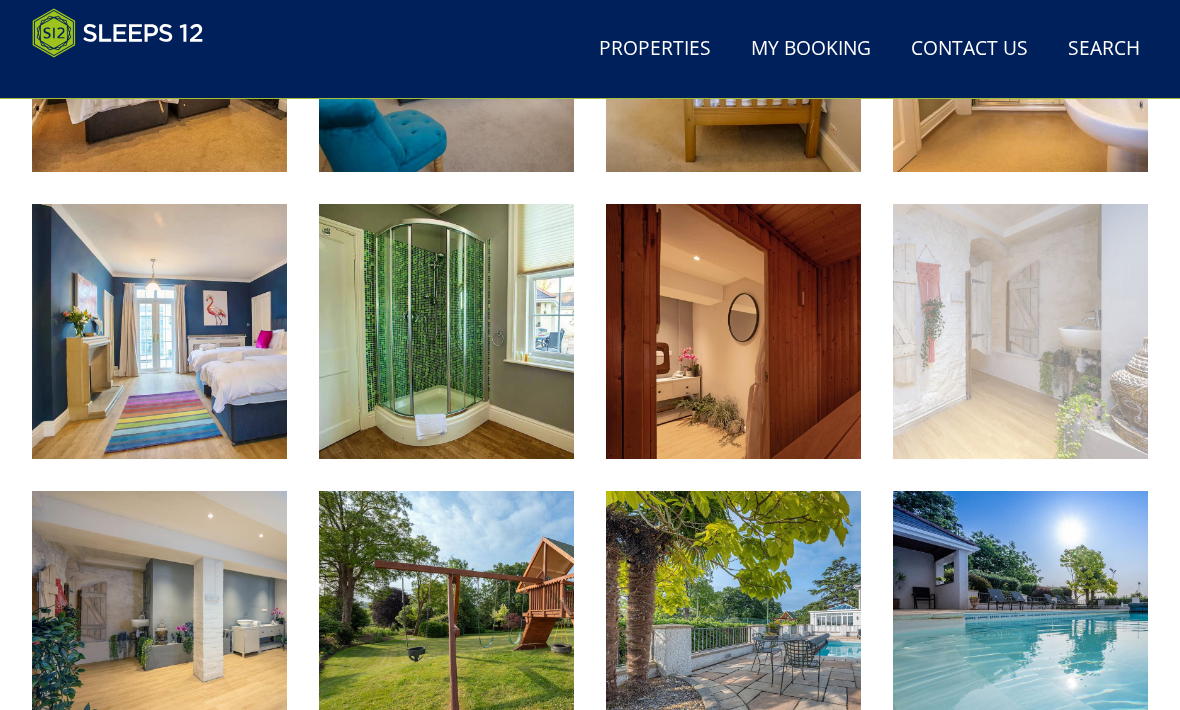 click at bounding box center (1020, 331) 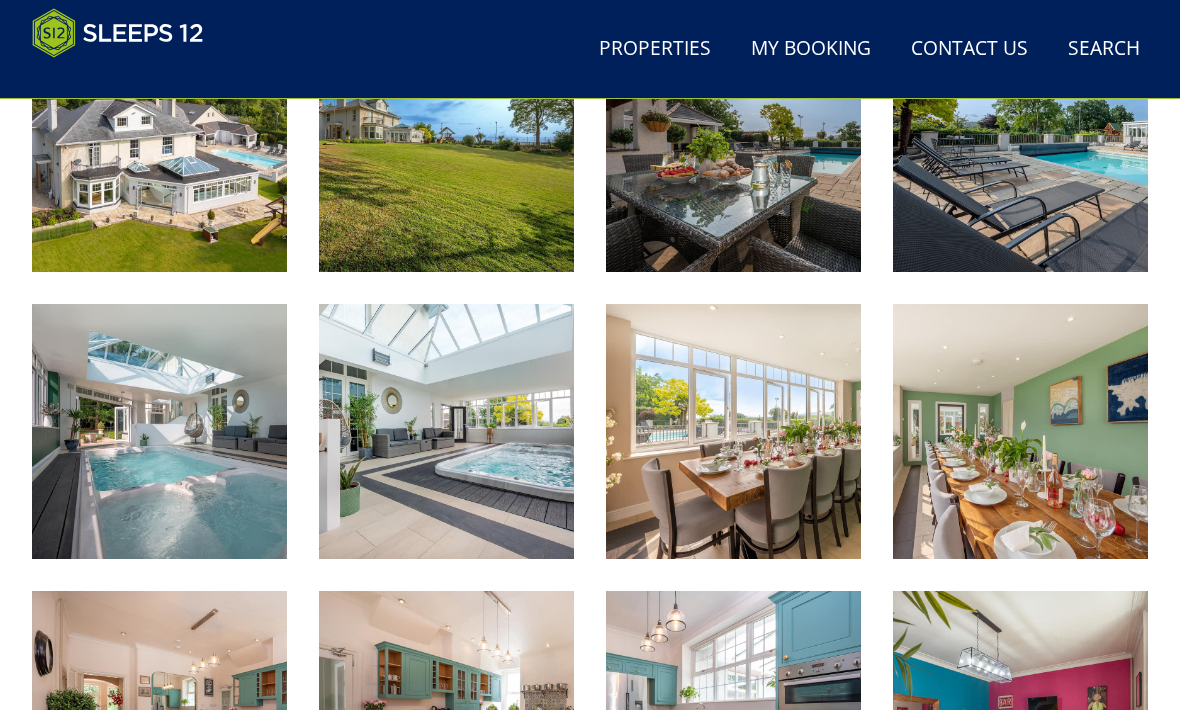 scroll, scrollTop: 907, scrollLeft: 0, axis: vertical 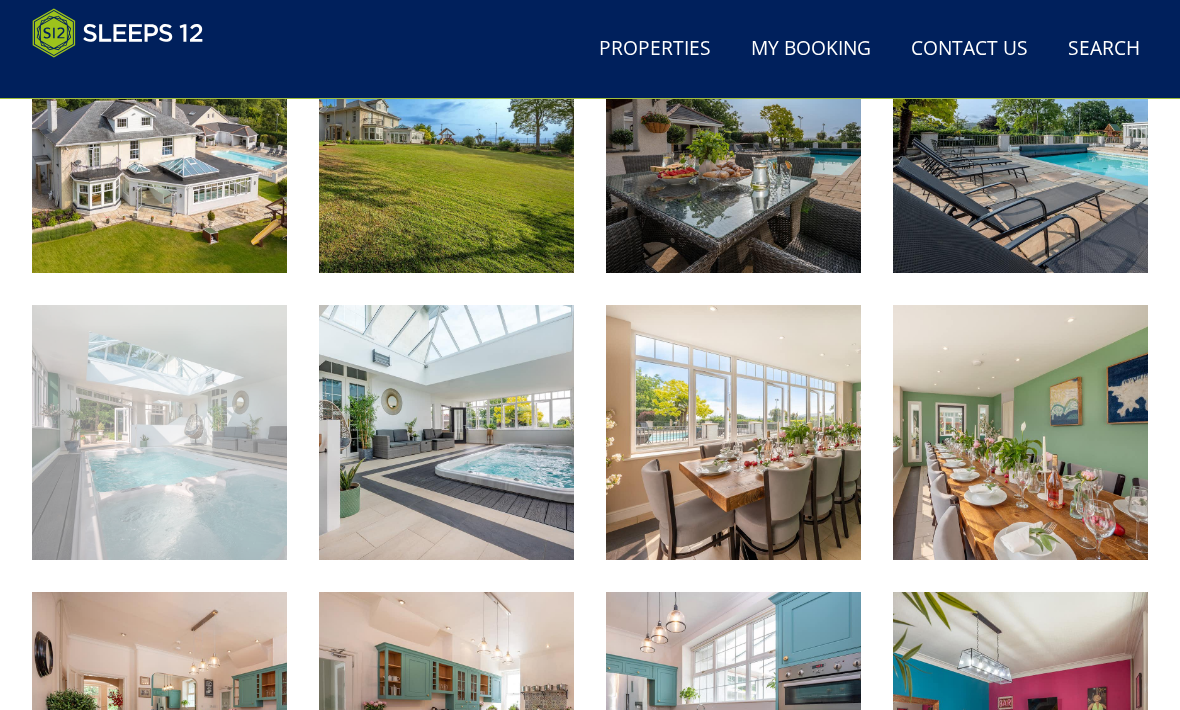 click at bounding box center [159, 432] 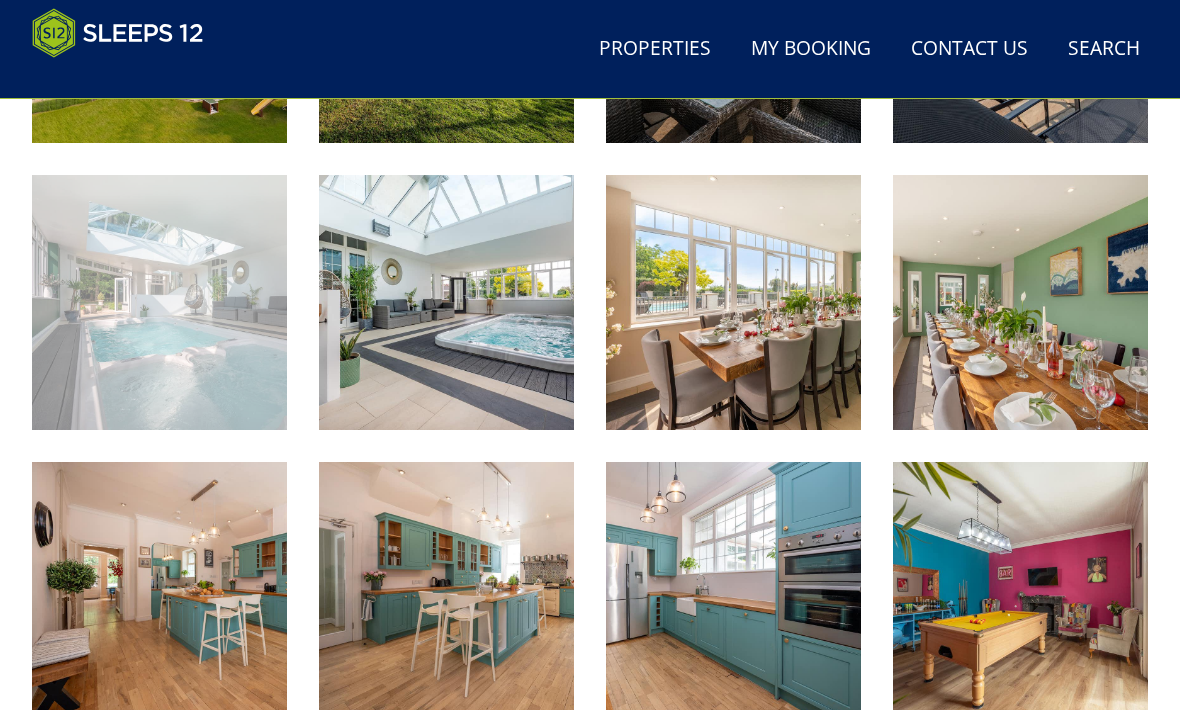 scroll, scrollTop: 1037, scrollLeft: 0, axis: vertical 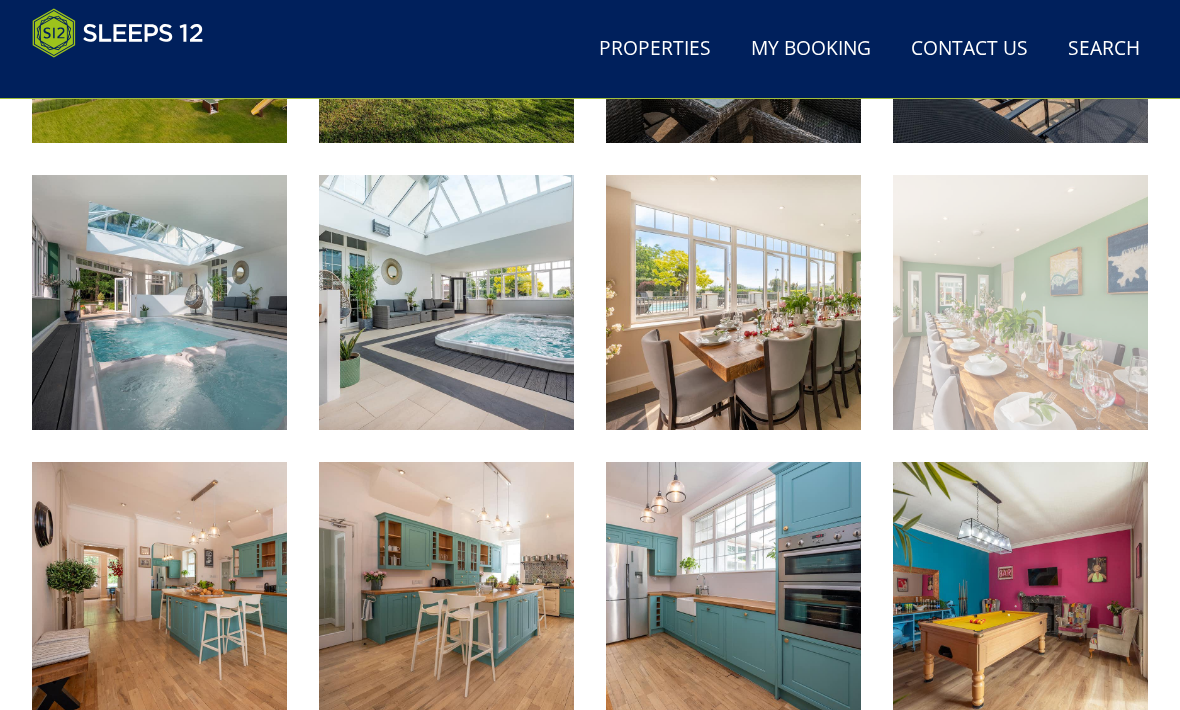 click at bounding box center (1020, 302) 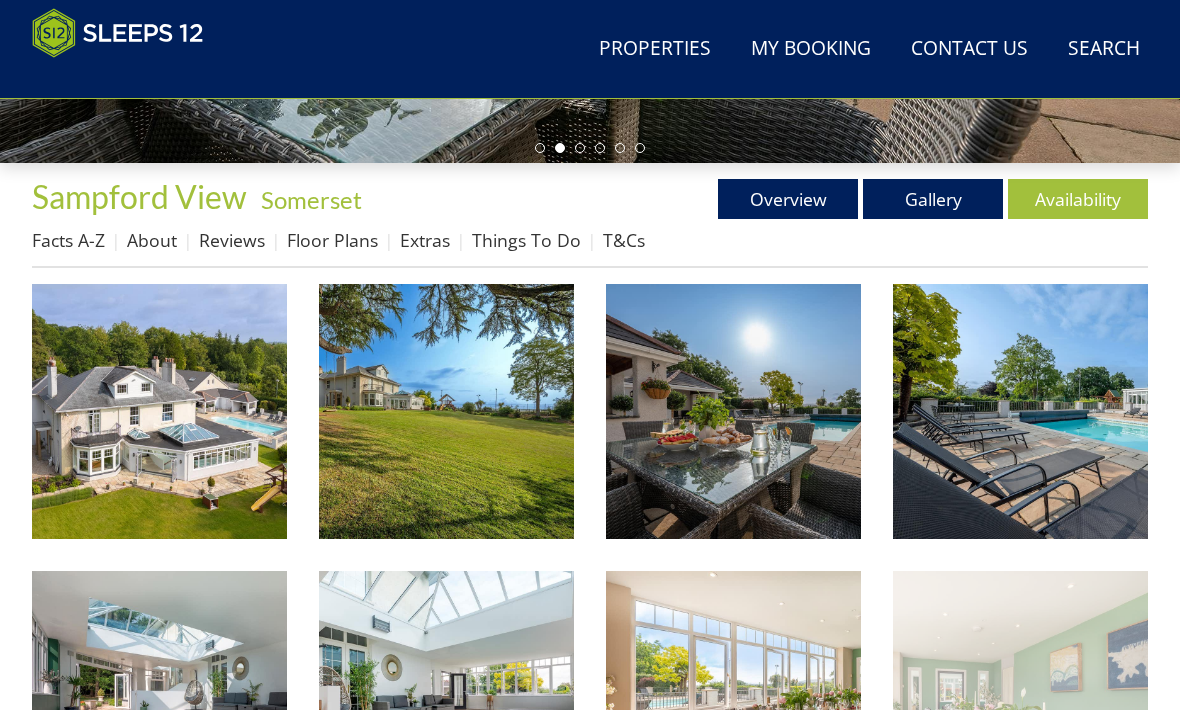 scroll, scrollTop: 637, scrollLeft: 0, axis: vertical 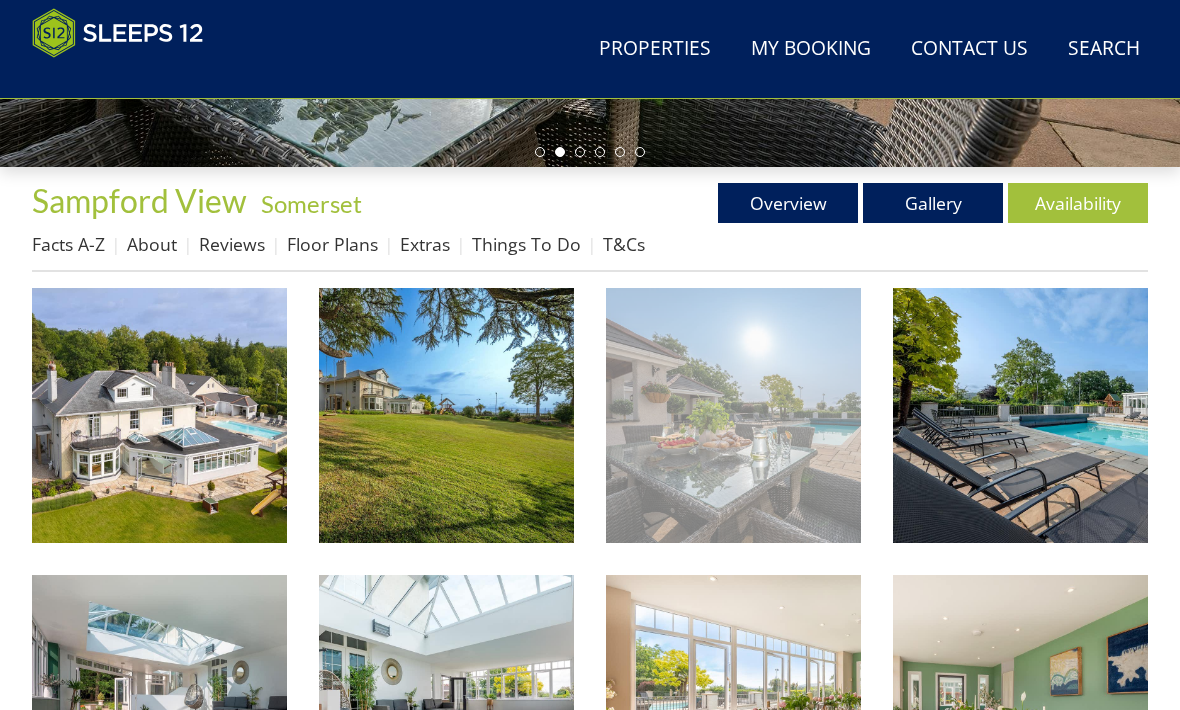 click at bounding box center [733, 415] 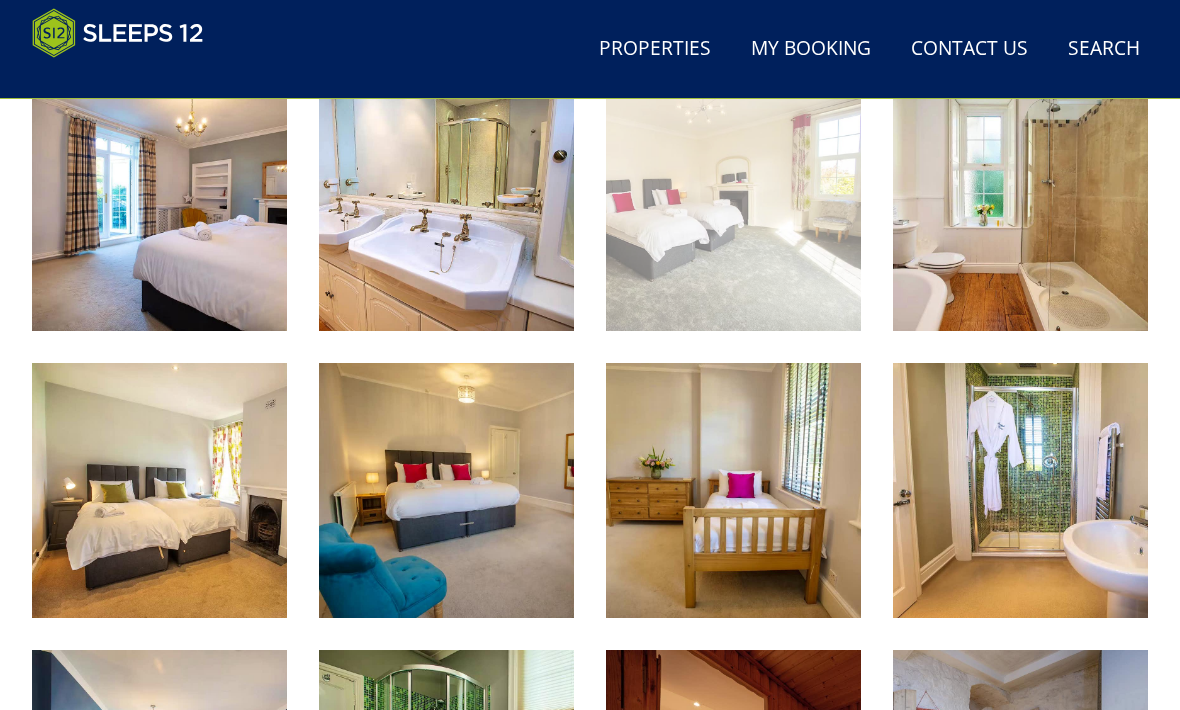scroll, scrollTop: 2284, scrollLeft: 0, axis: vertical 